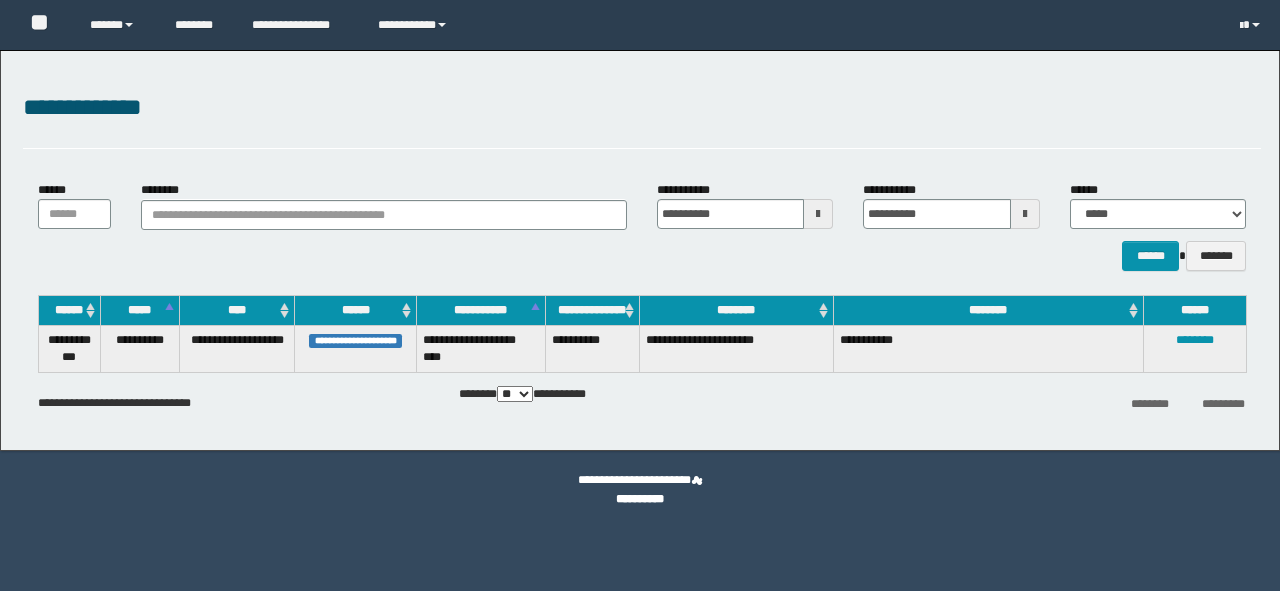 scroll, scrollTop: 0, scrollLeft: 0, axis: both 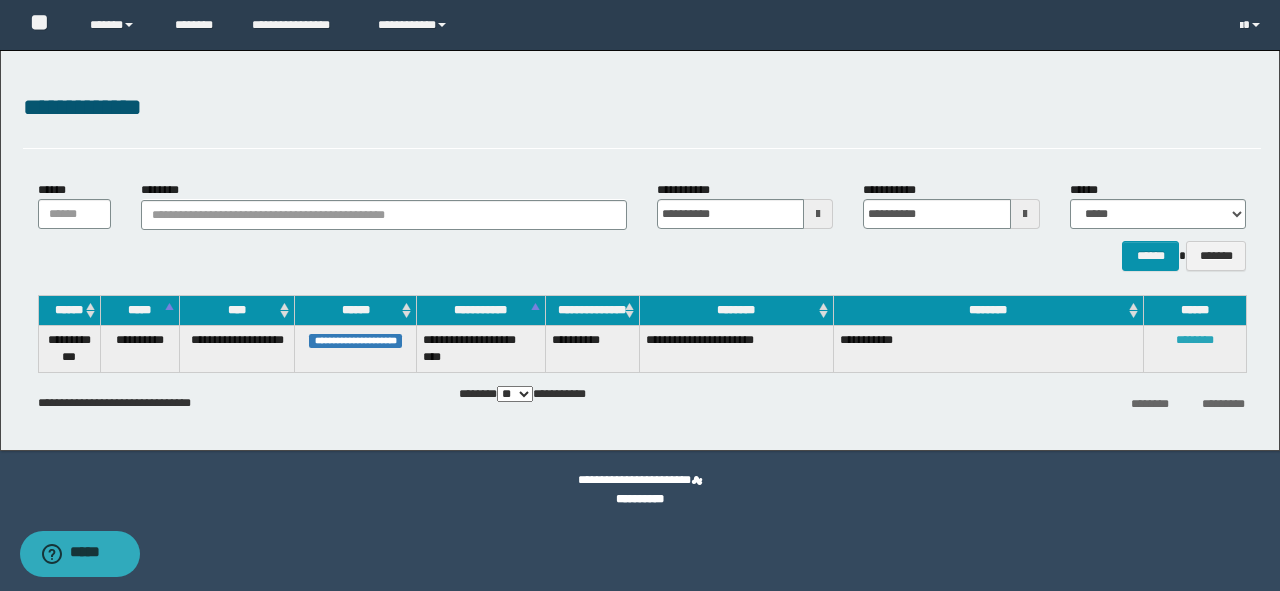 click on "********" at bounding box center [1195, 340] 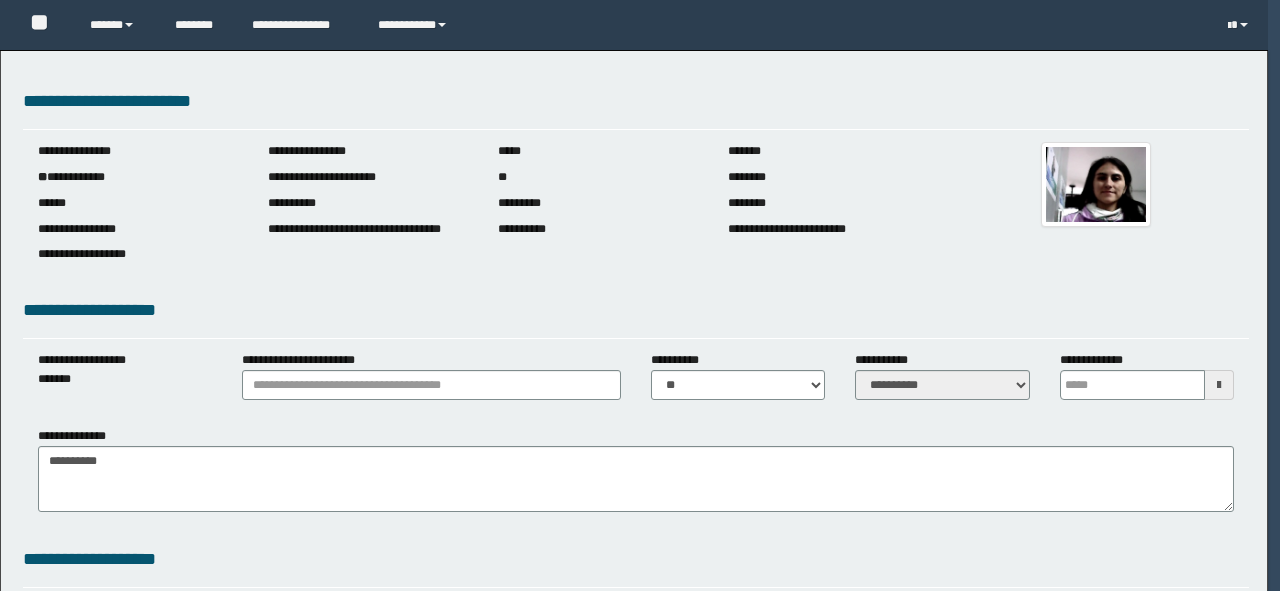 type 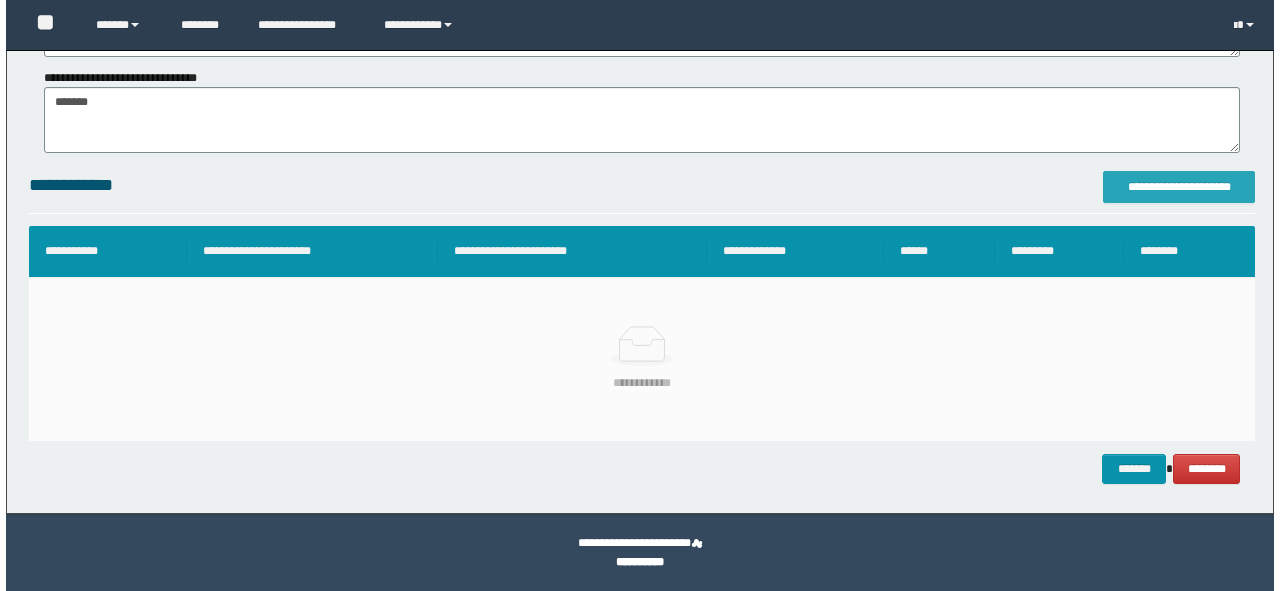 scroll, scrollTop: 1272, scrollLeft: 0, axis: vertical 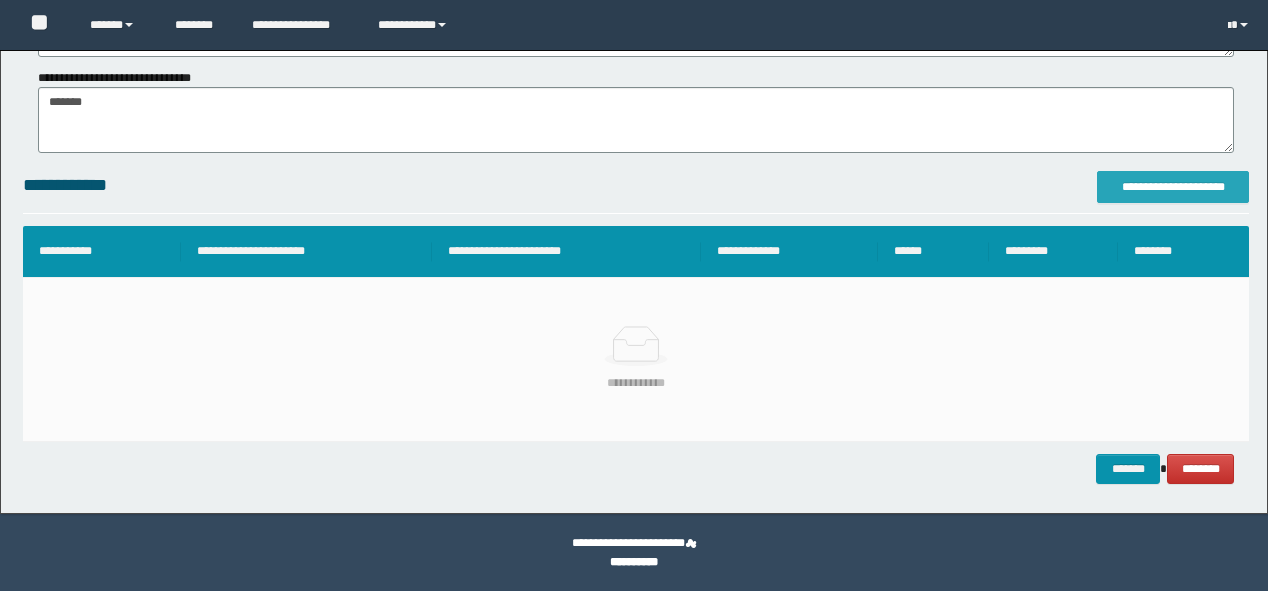 click on "**********" at bounding box center [1173, 187] 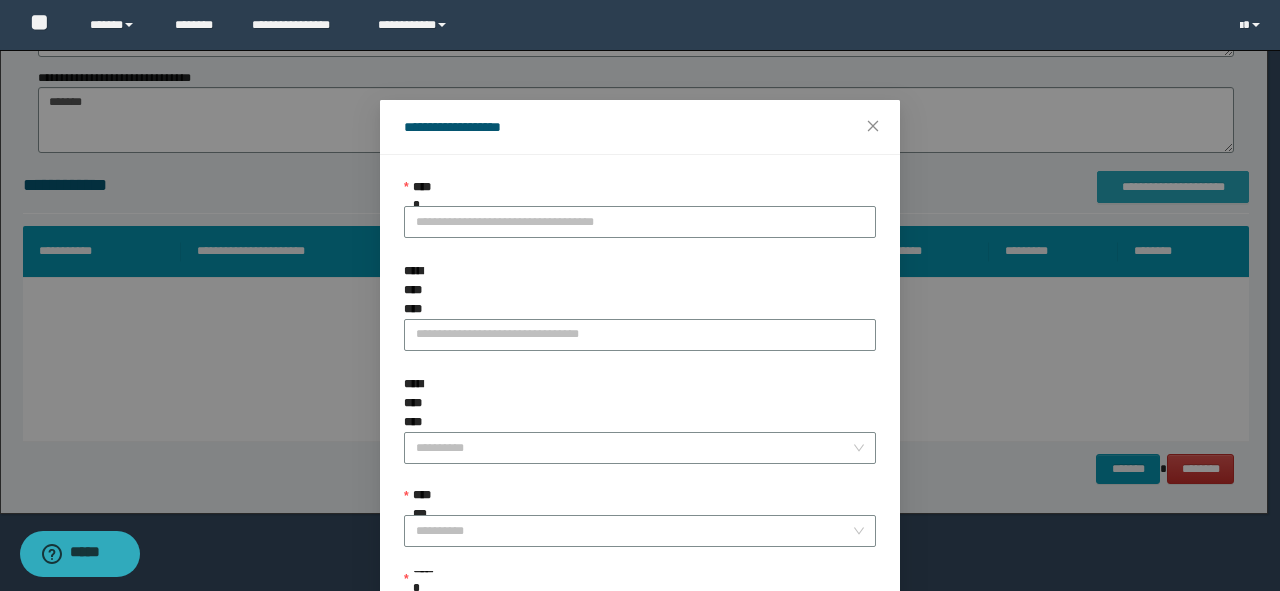 scroll, scrollTop: 0, scrollLeft: 0, axis: both 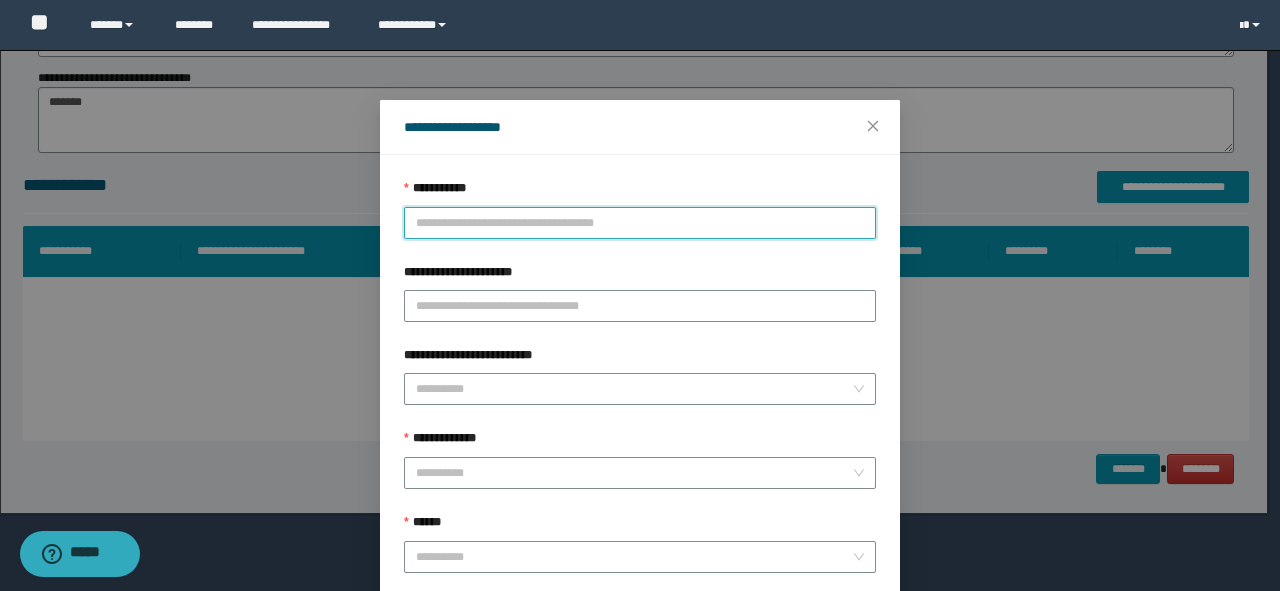 click on "**********" at bounding box center (640, 223) 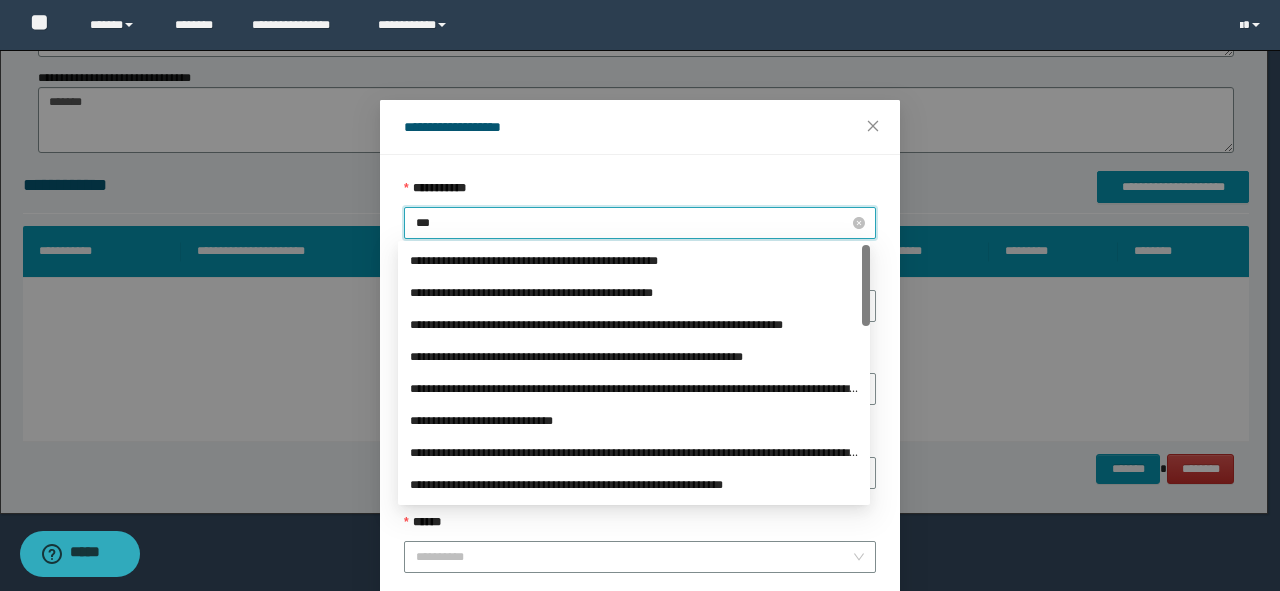 type on "****" 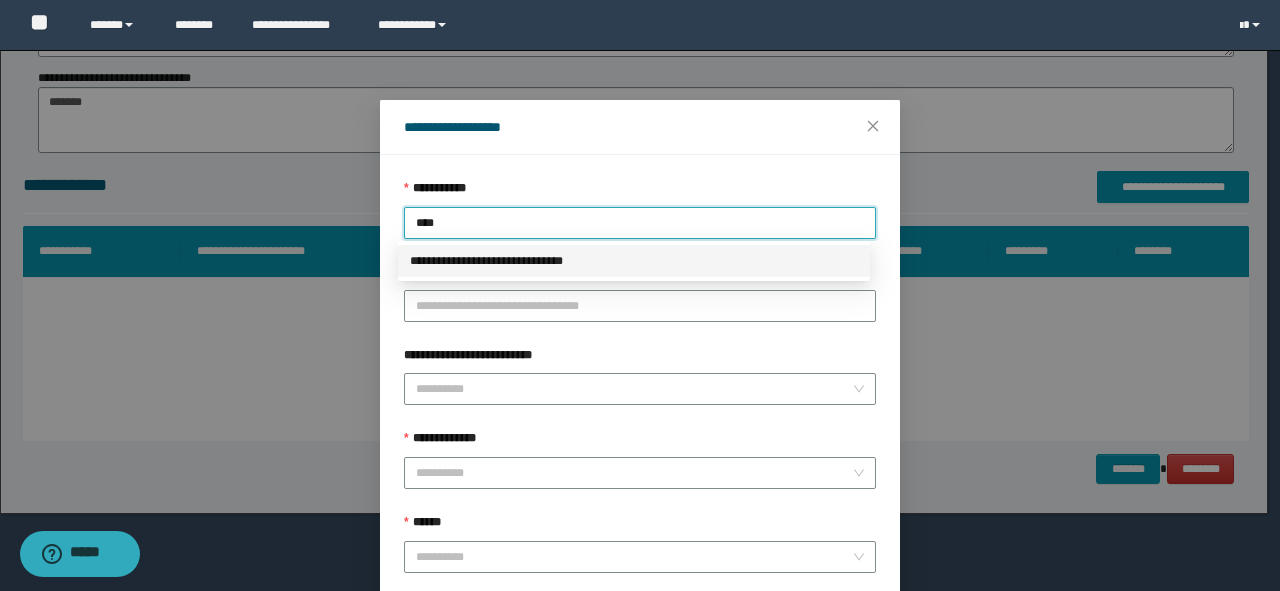 click on "**********" at bounding box center [634, 261] 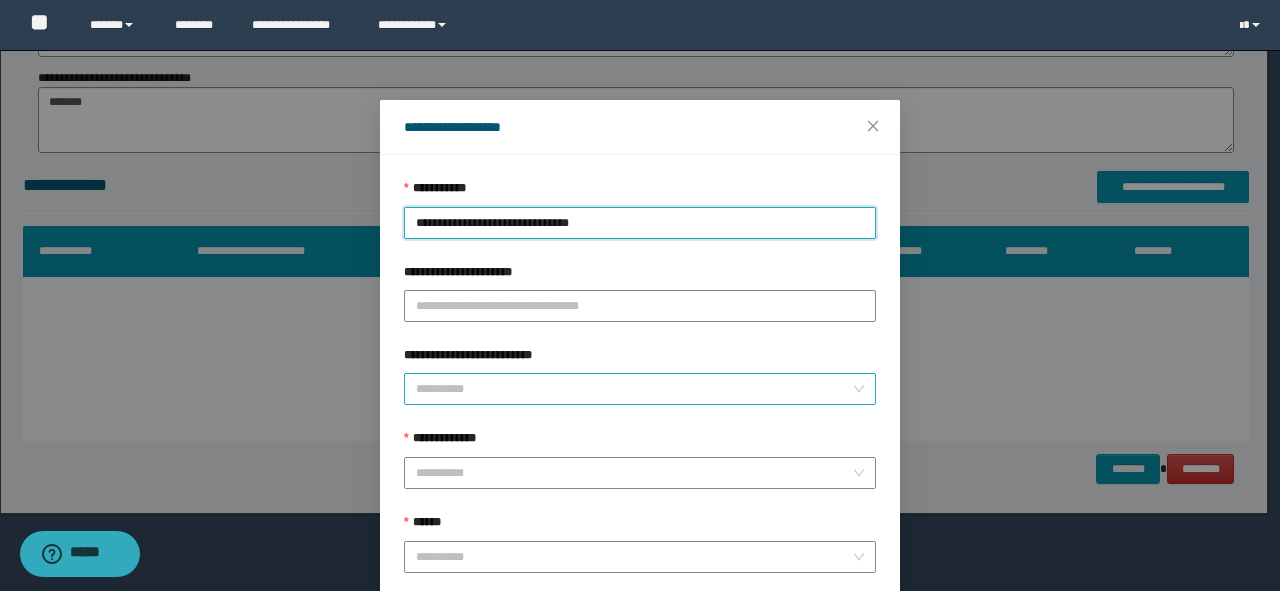 click on "**********" at bounding box center (634, 389) 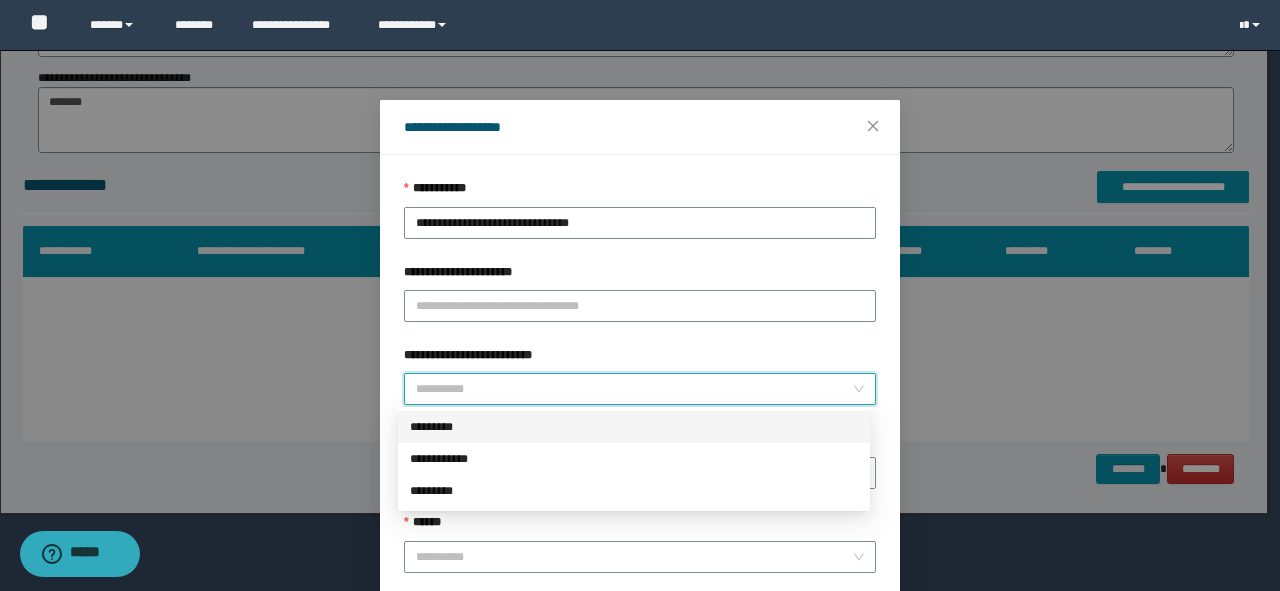 click on "*********" at bounding box center (634, 427) 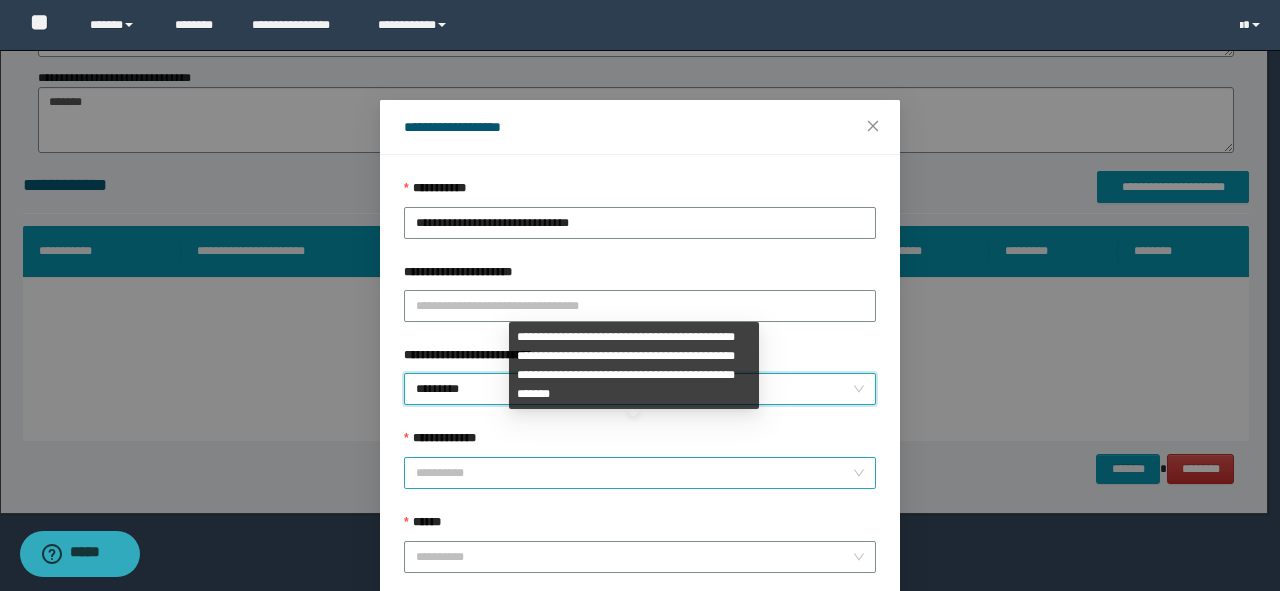 click on "**********" at bounding box center [634, 473] 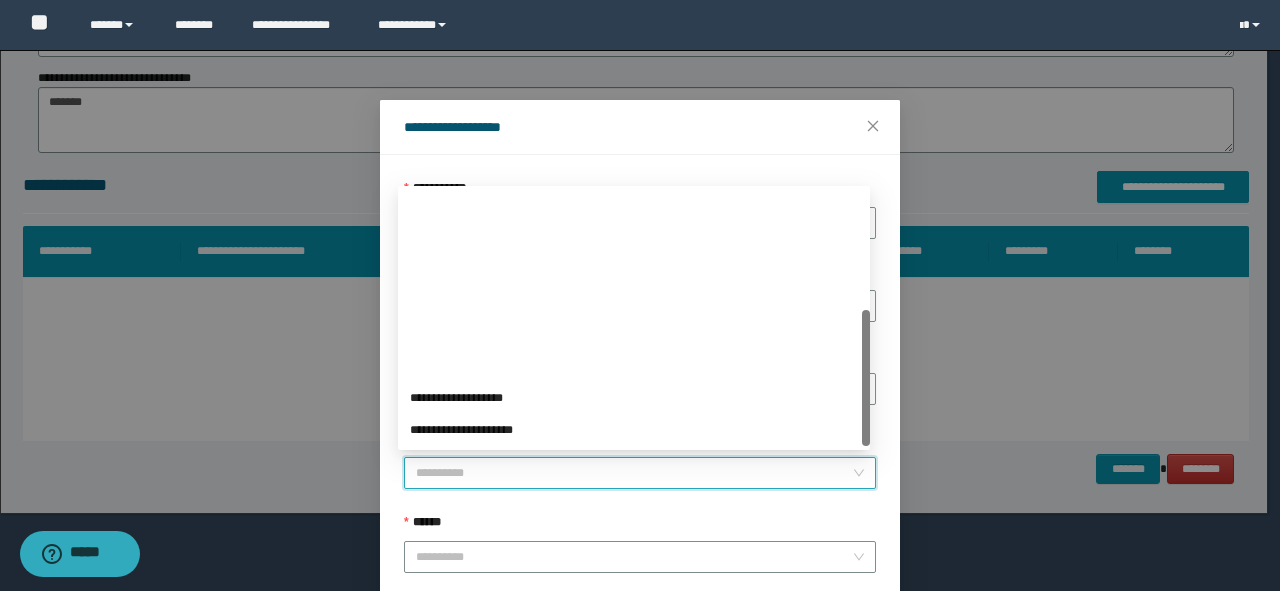 scroll, scrollTop: 224, scrollLeft: 0, axis: vertical 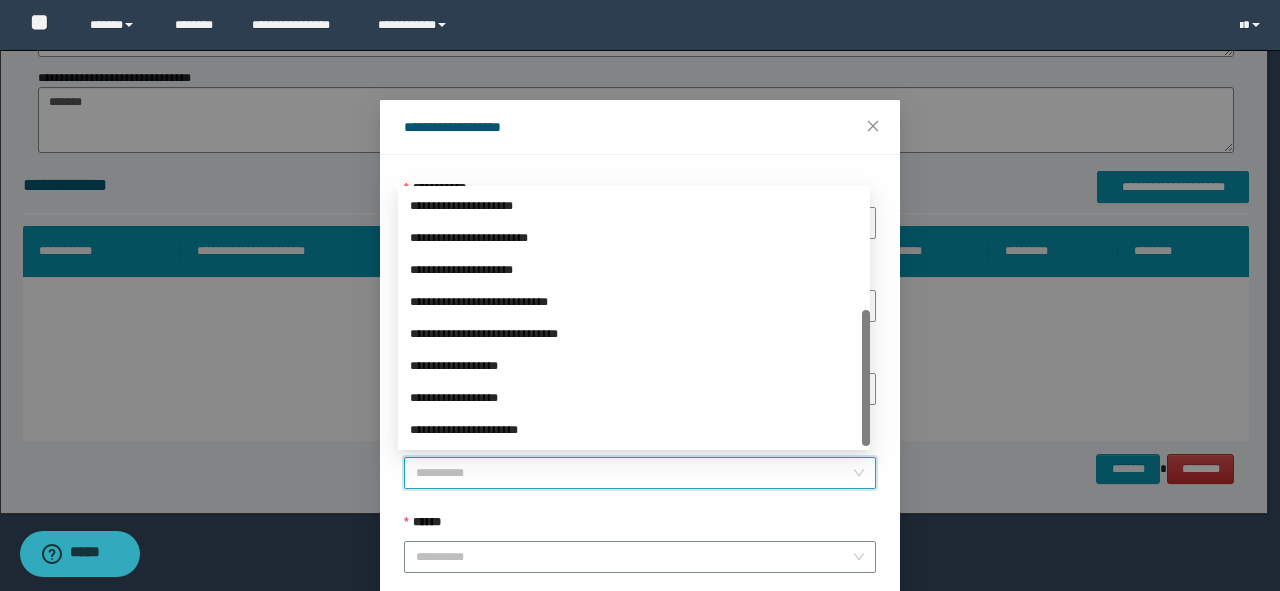 drag, startPoint x: 864, startPoint y: 247, endPoint x: 880, endPoint y: 405, distance: 158.80806 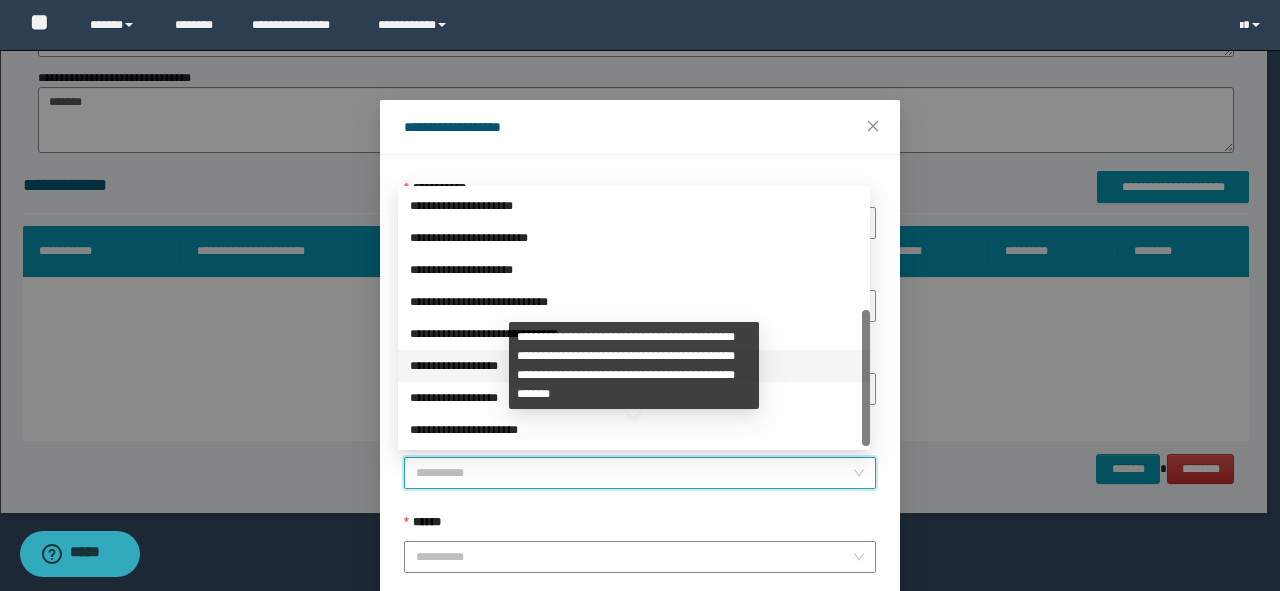 click on "**********" at bounding box center [634, 366] 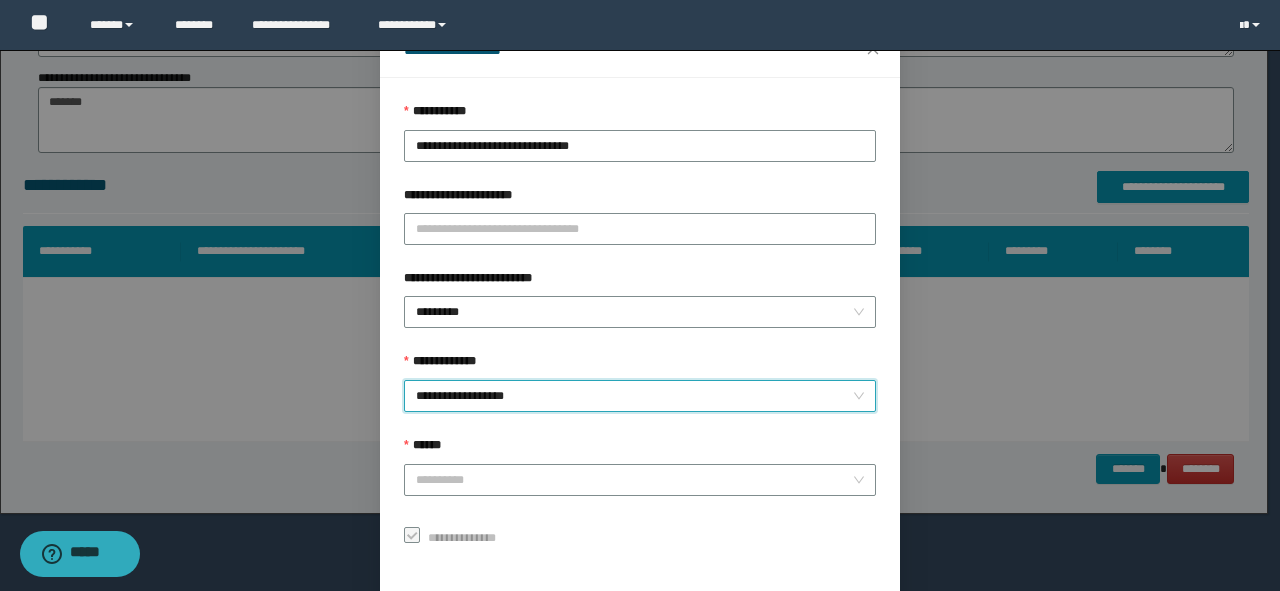 scroll, scrollTop: 159, scrollLeft: 0, axis: vertical 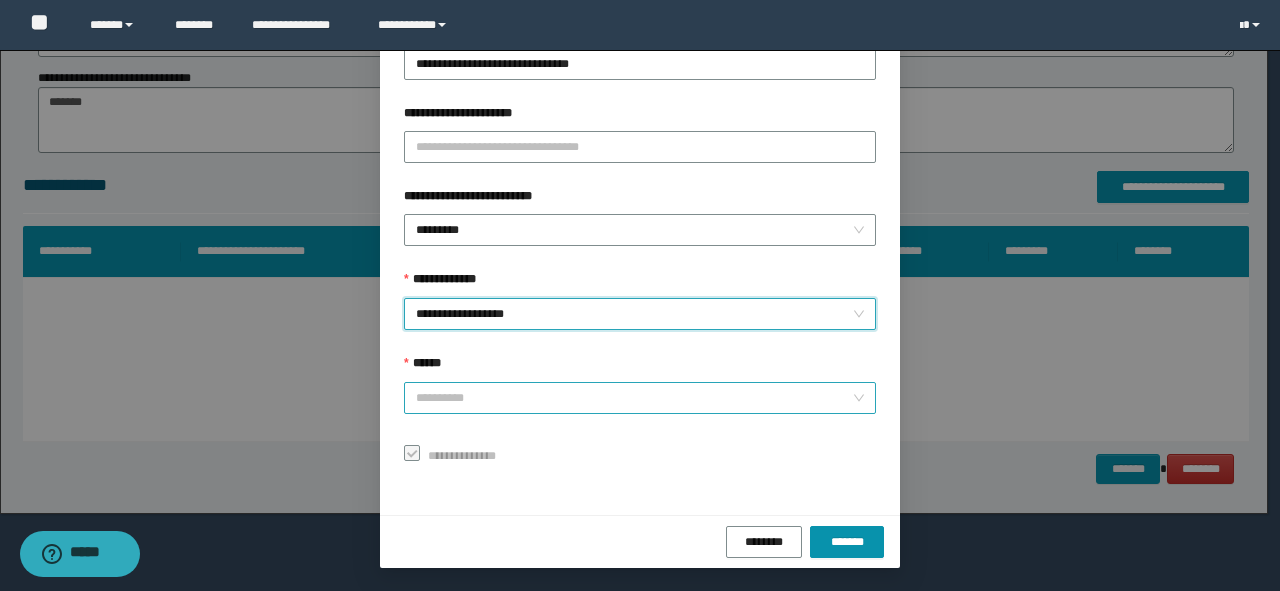 click on "******" at bounding box center (634, 398) 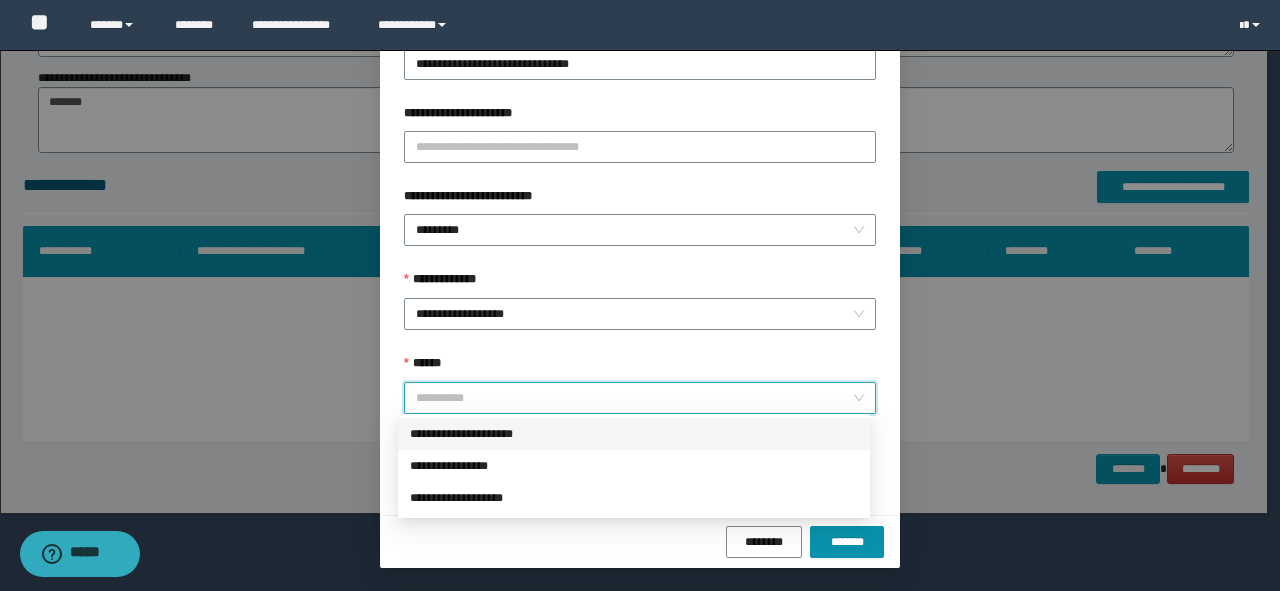 click on "**********" at bounding box center [634, 434] 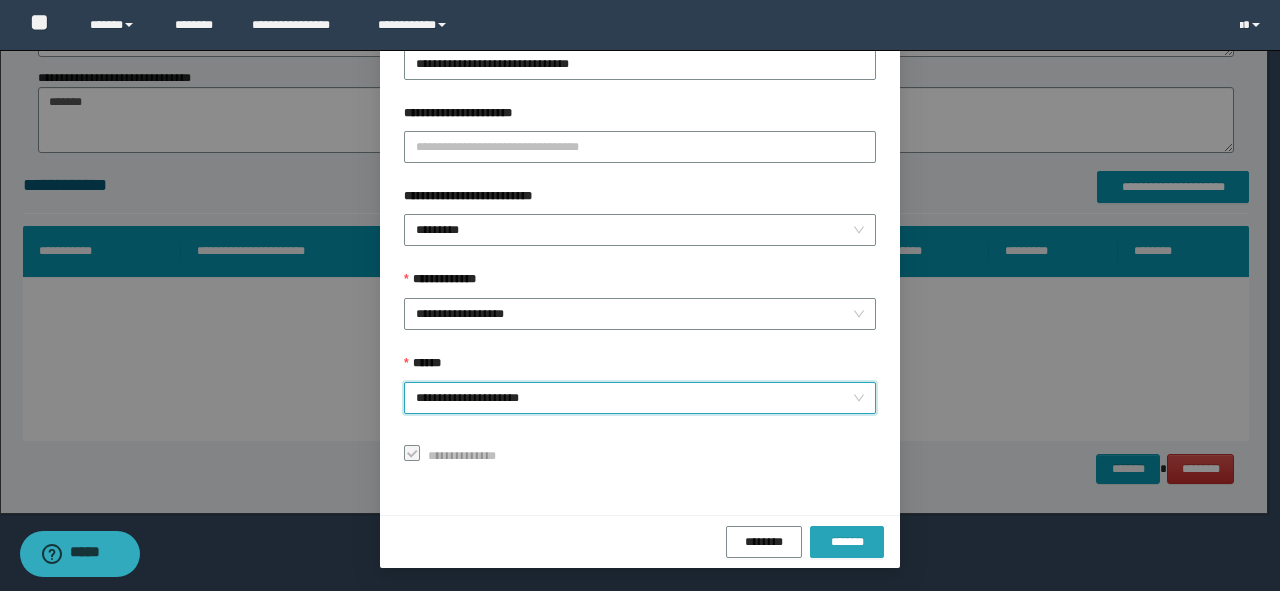 click on "*******" at bounding box center [847, 542] 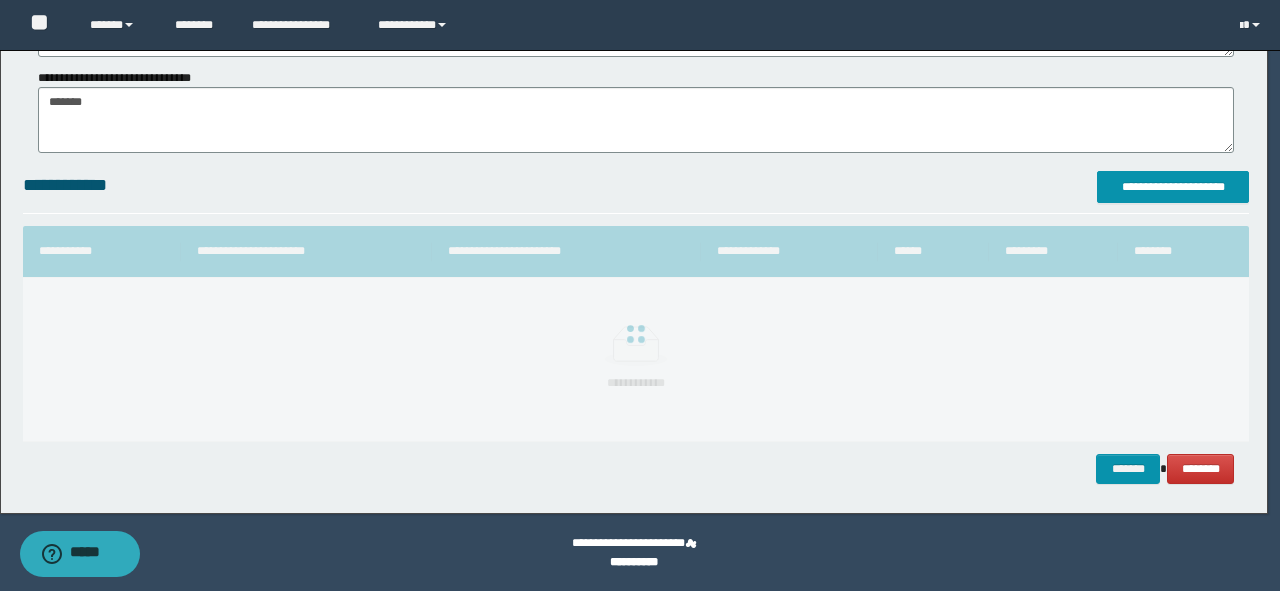 scroll, scrollTop: 112, scrollLeft: 0, axis: vertical 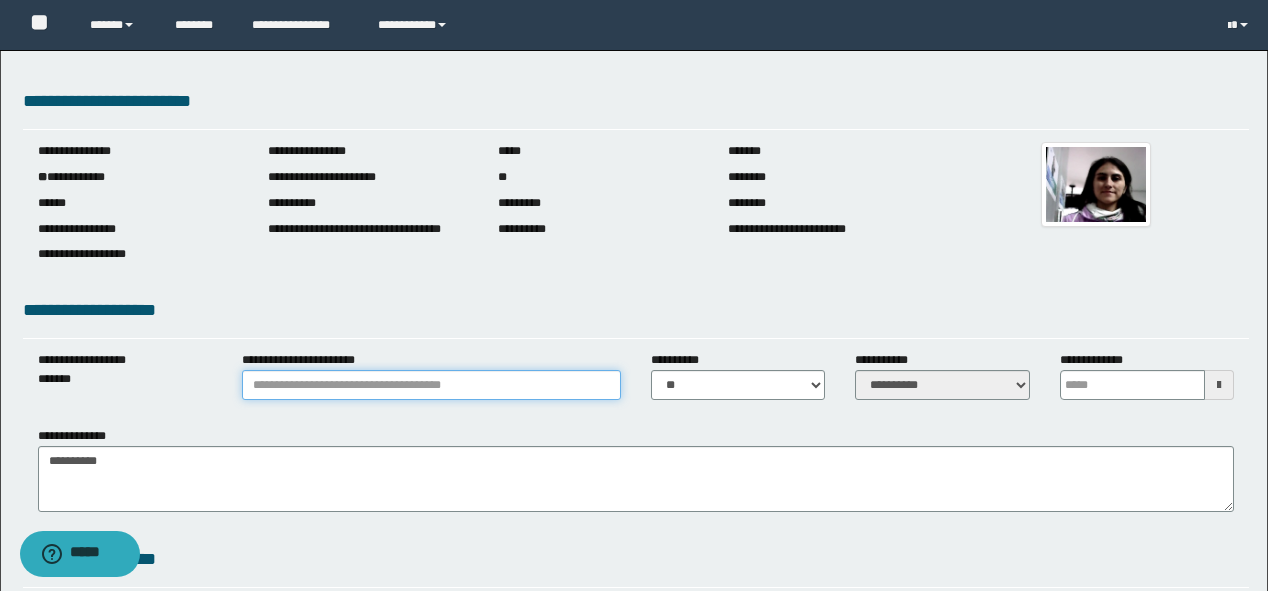 click on "**********" at bounding box center (431, 385) 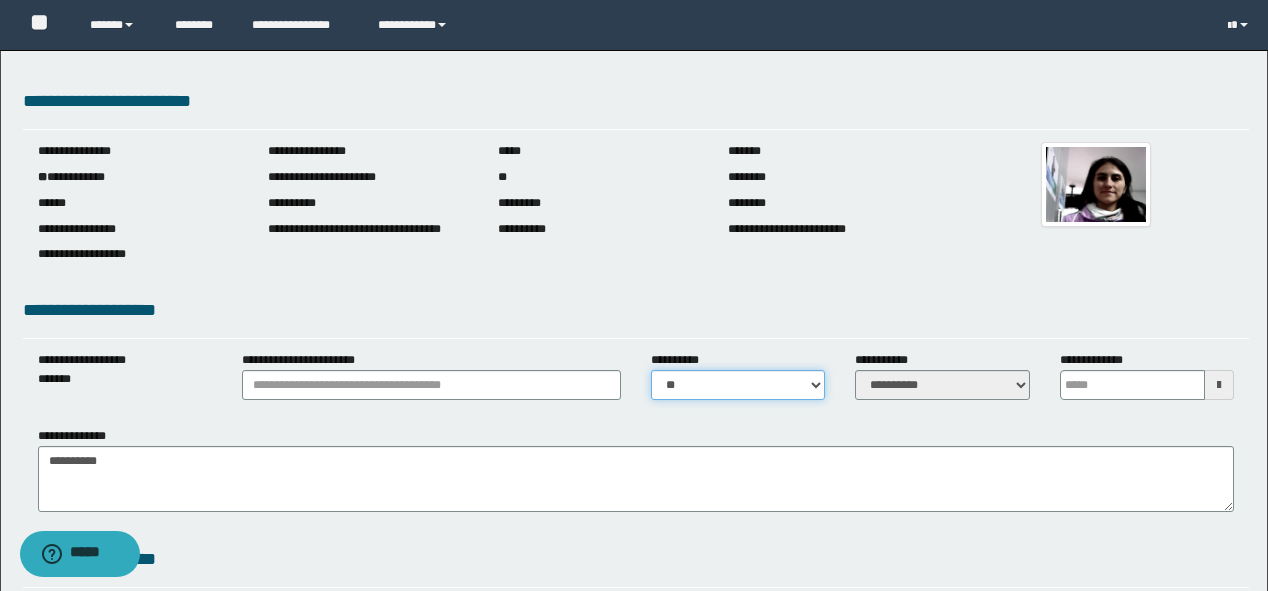 click on "**
**" at bounding box center [738, 385] 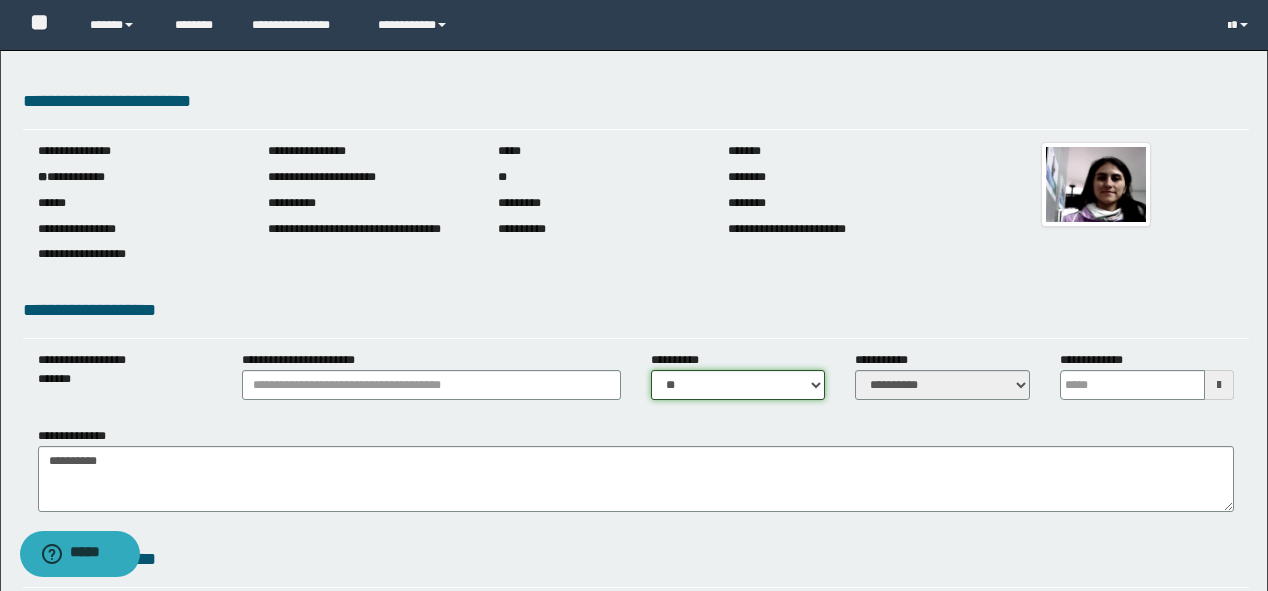 select on "****" 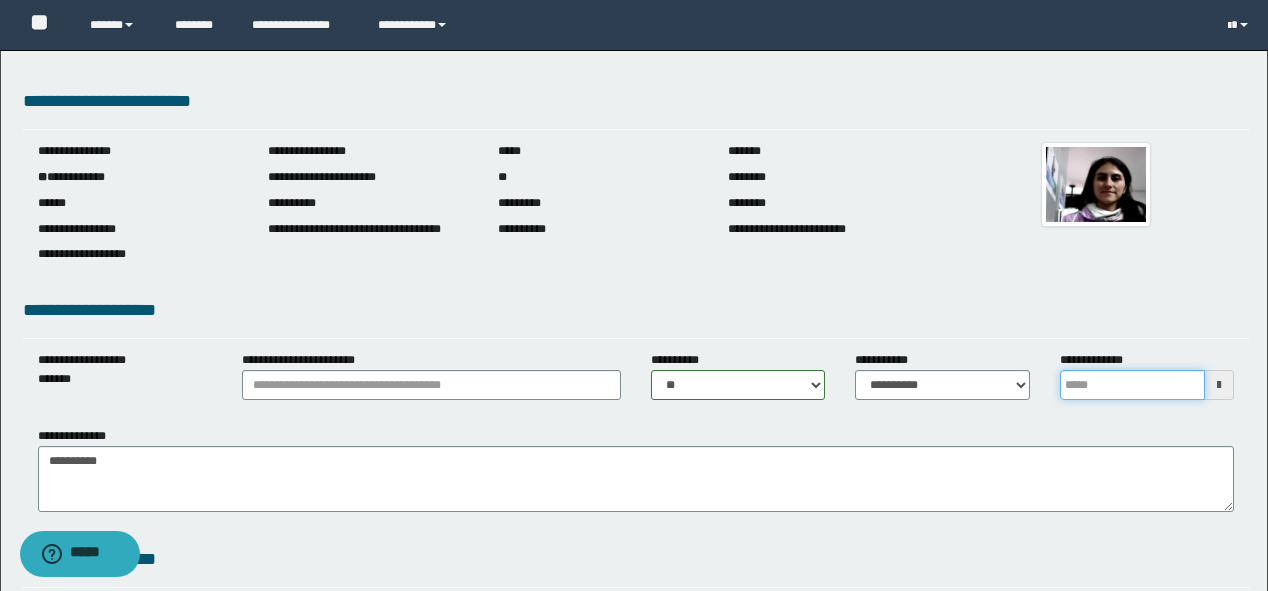click at bounding box center [1132, 385] 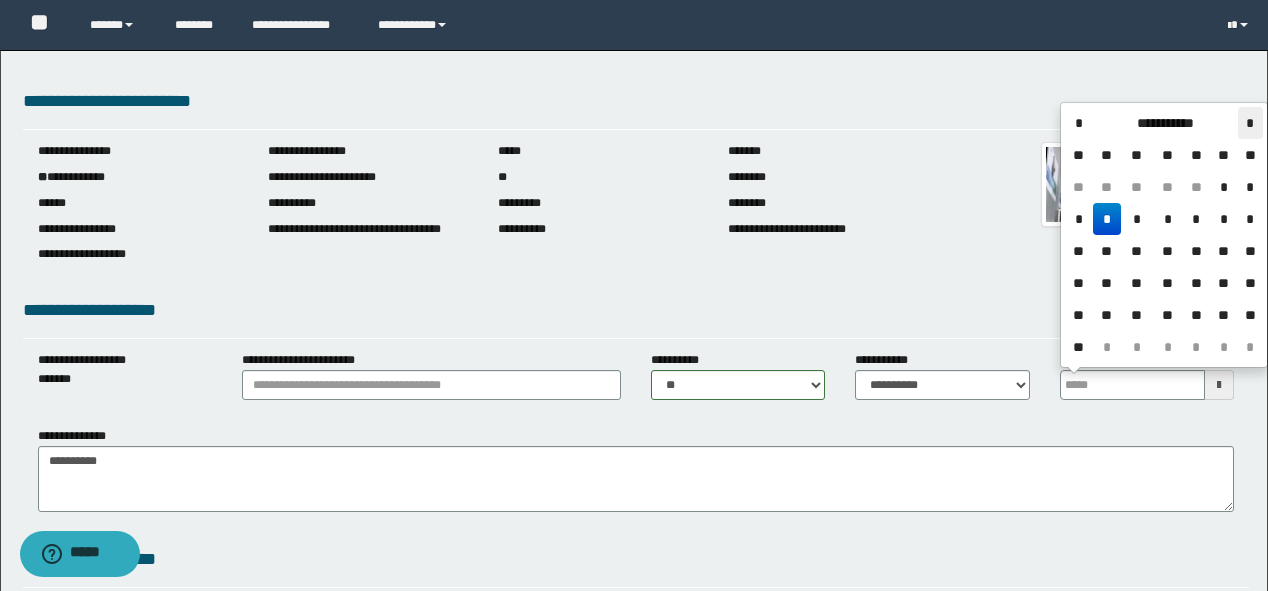 click on "*" at bounding box center [1250, 123] 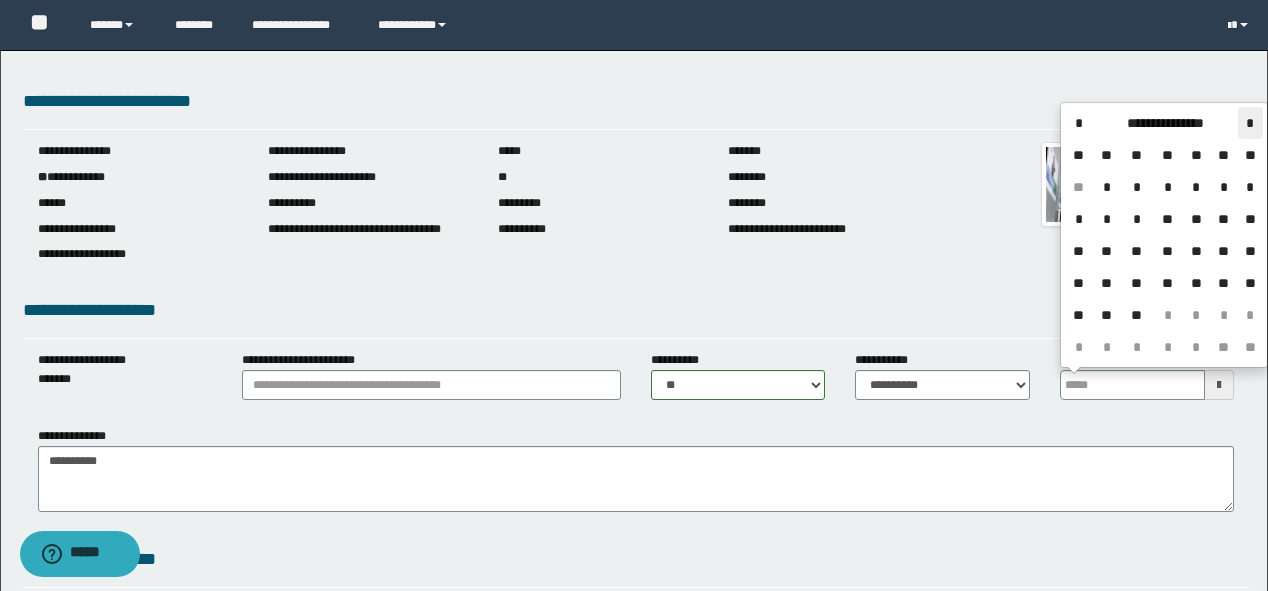 click on "*" at bounding box center (1250, 123) 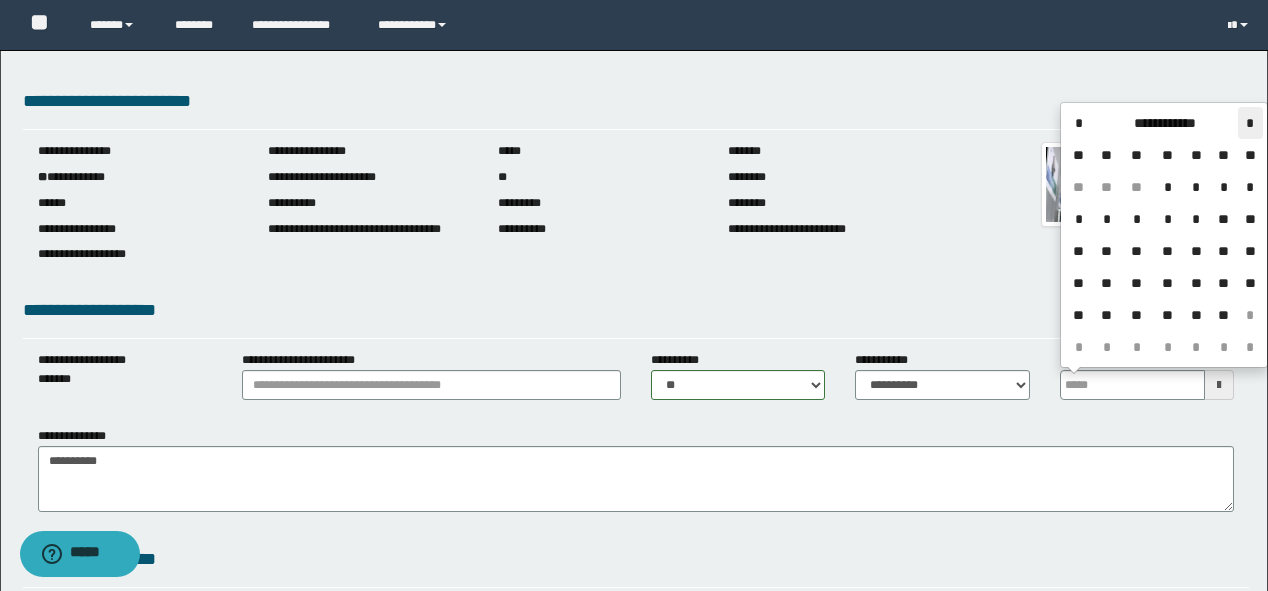 click on "*" at bounding box center (1250, 123) 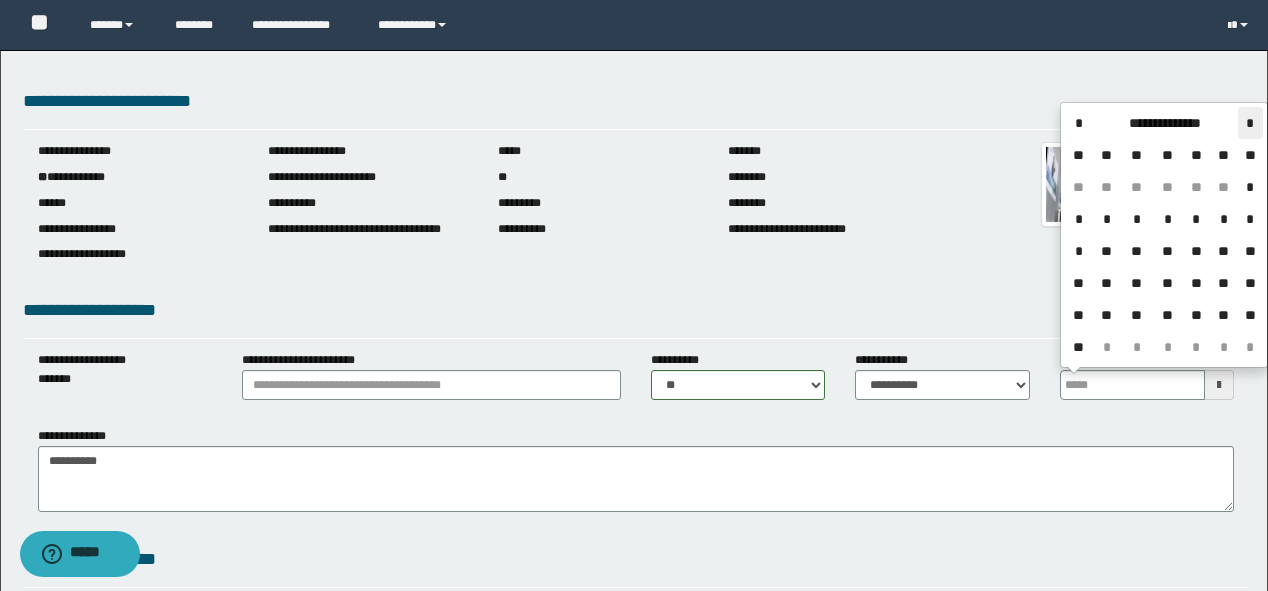 click on "*" at bounding box center (1250, 123) 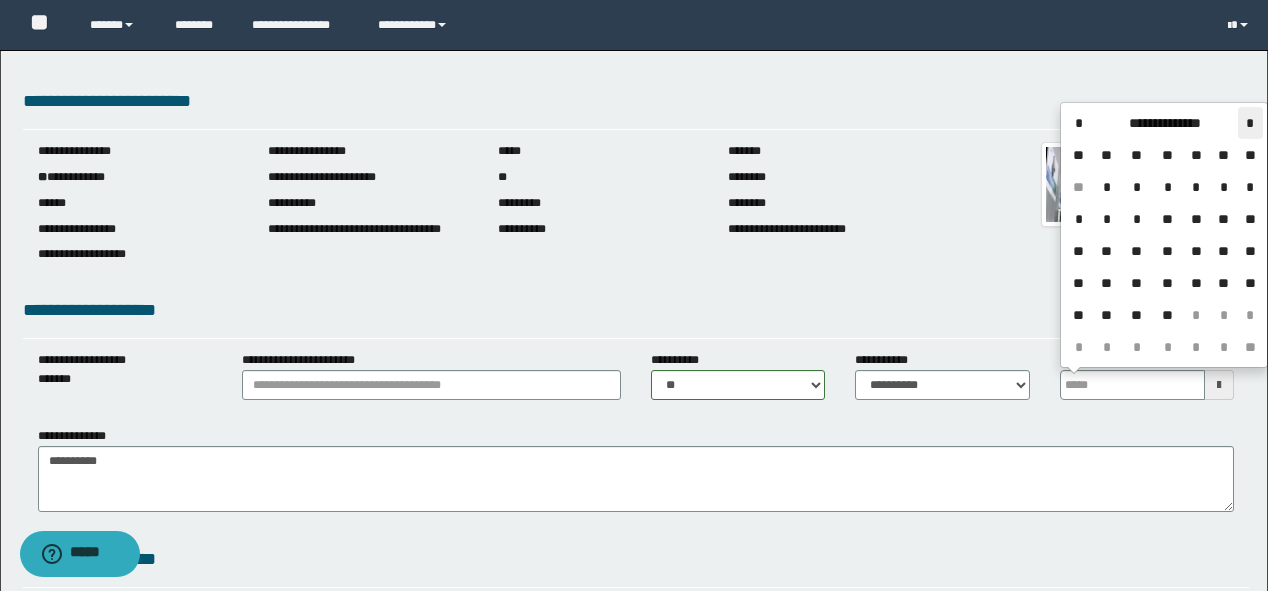 click on "*" at bounding box center [1250, 123] 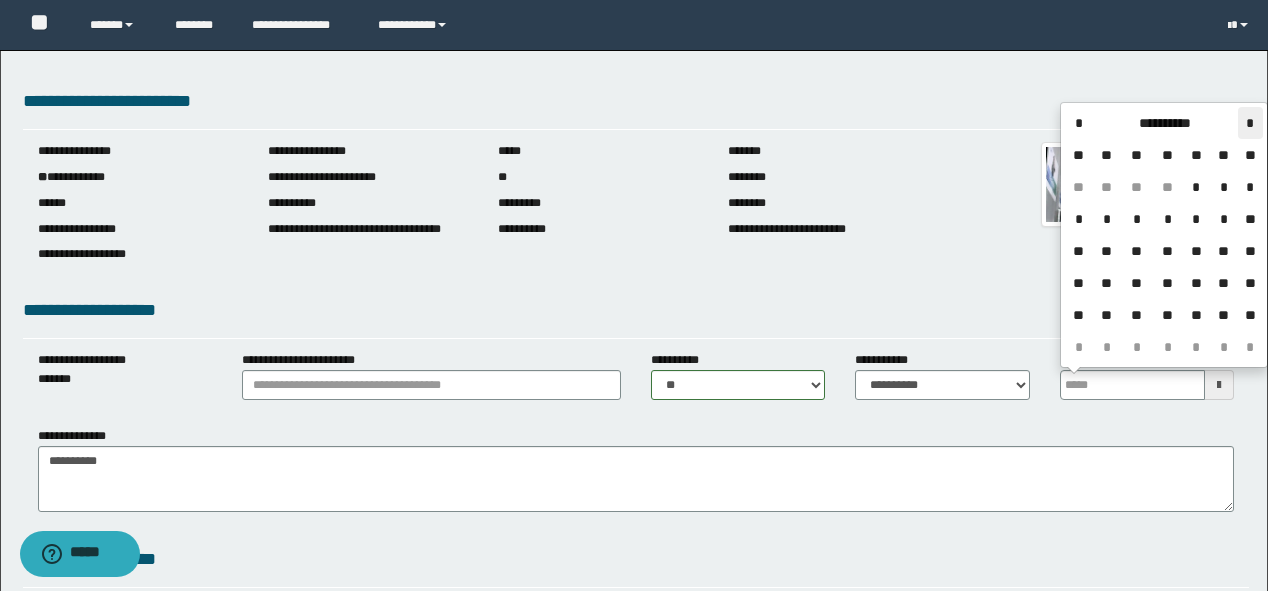 click on "*" at bounding box center [1250, 123] 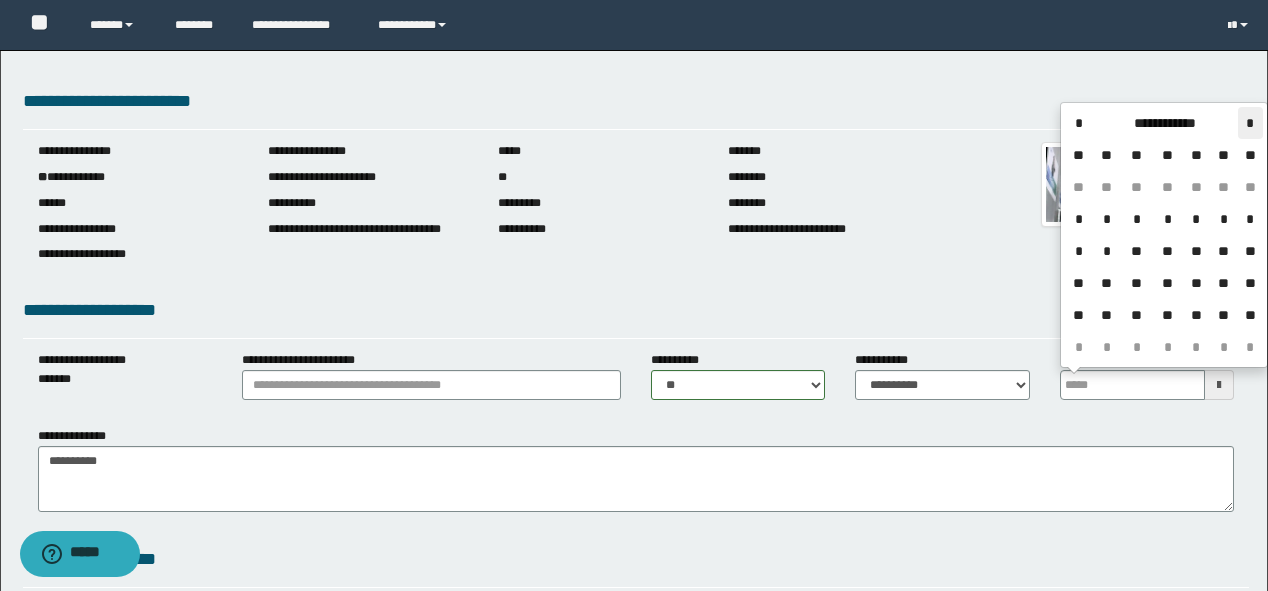 click on "*" at bounding box center (1250, 123) 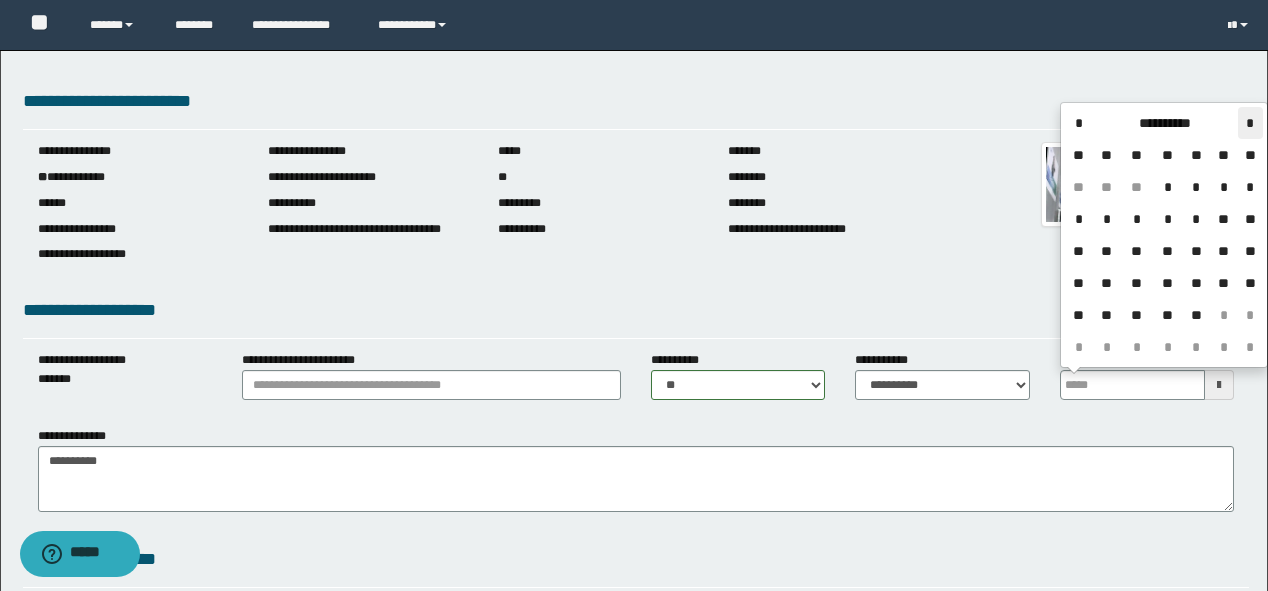 click on "*" at bounding box center (1250, 123) 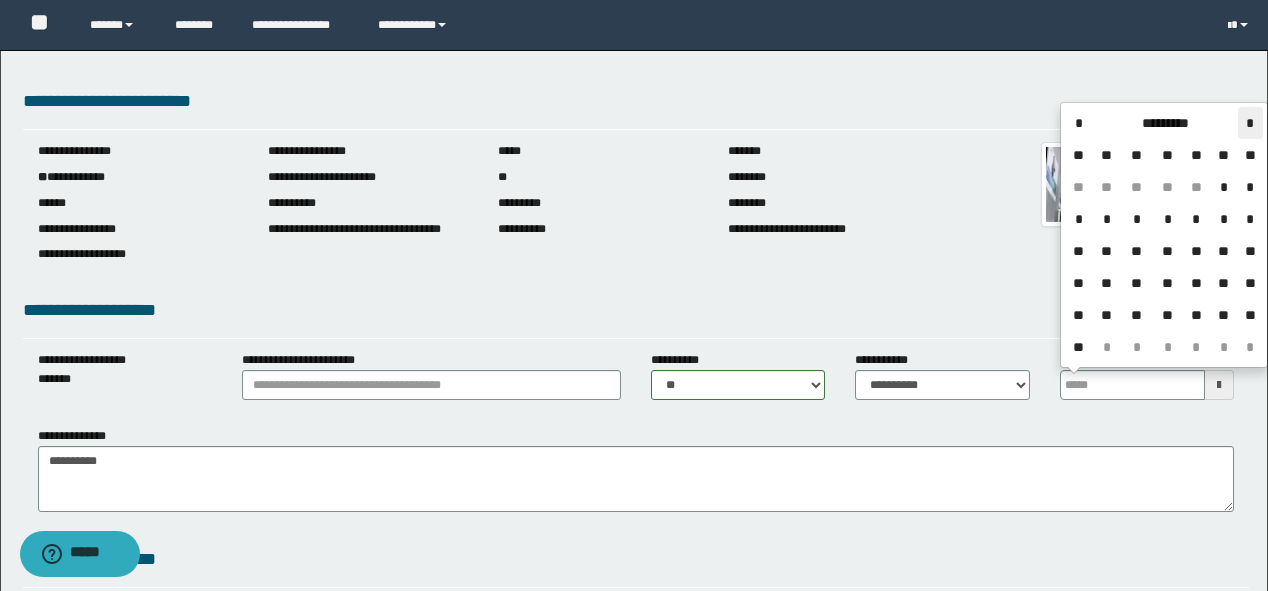 click on "*" at bounding box center [1250, 123] 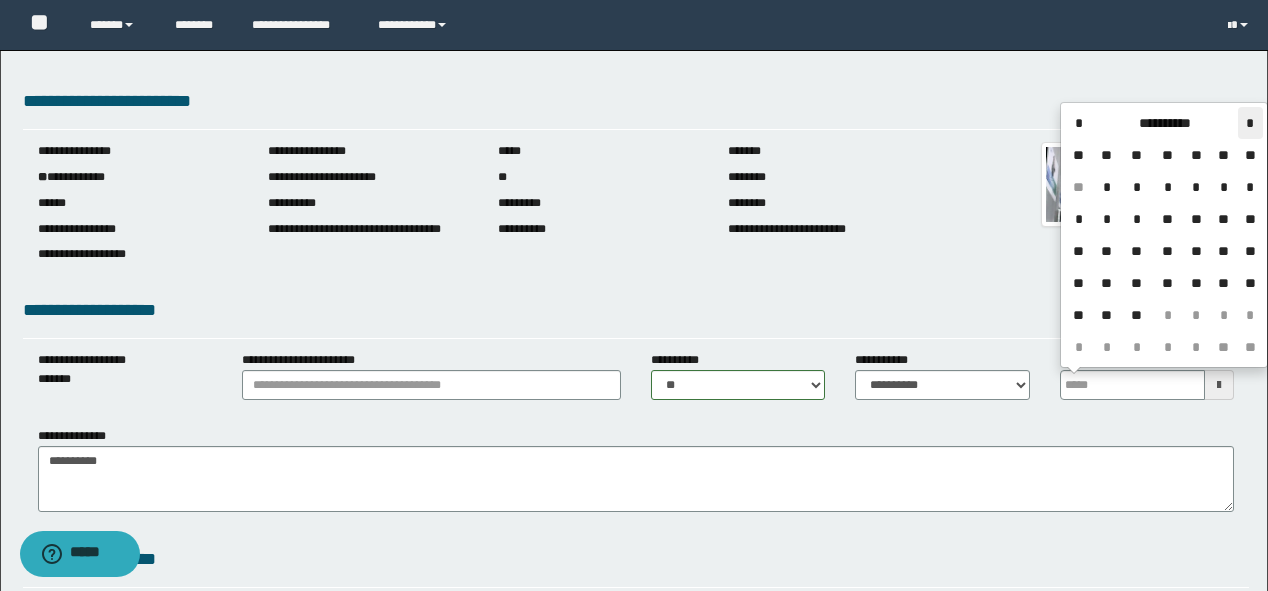 click on "*" at bounding box center [1250, 123] 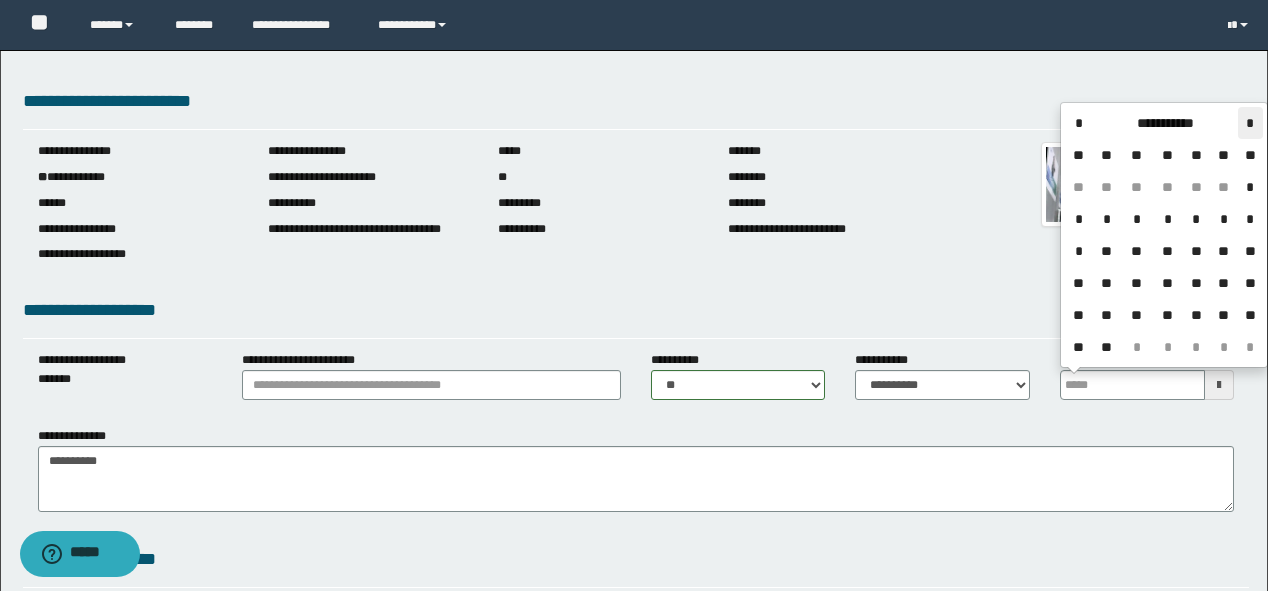 click on "*" at bounding box center [1250, 123] 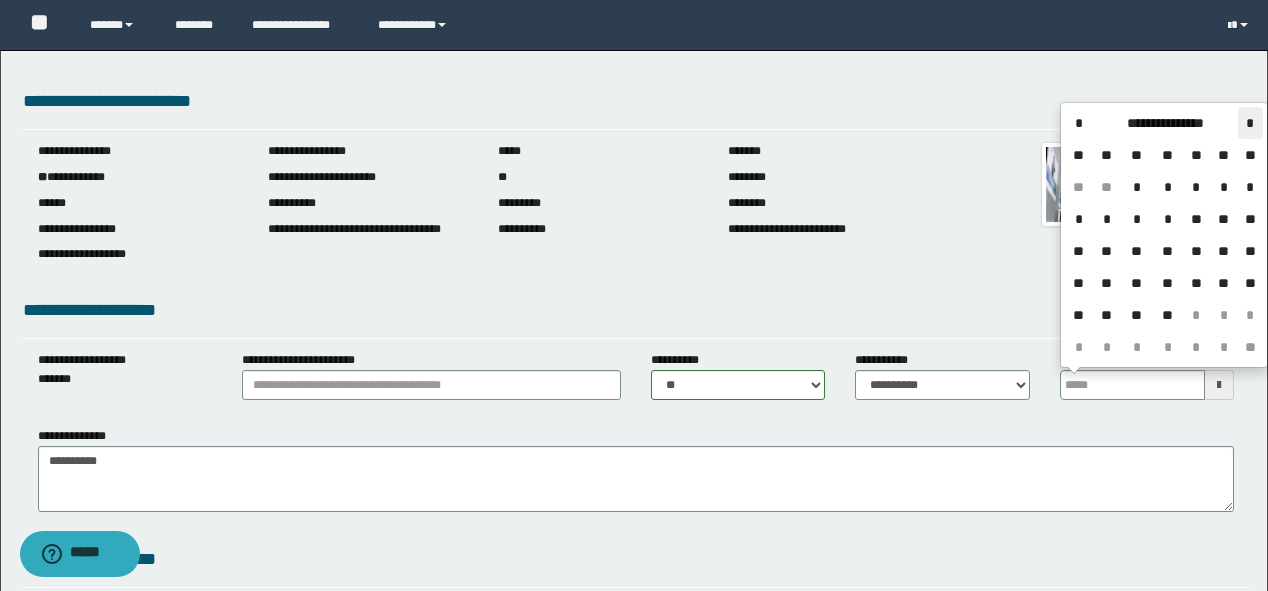 click on "*" at bounding box center [1250, 123] 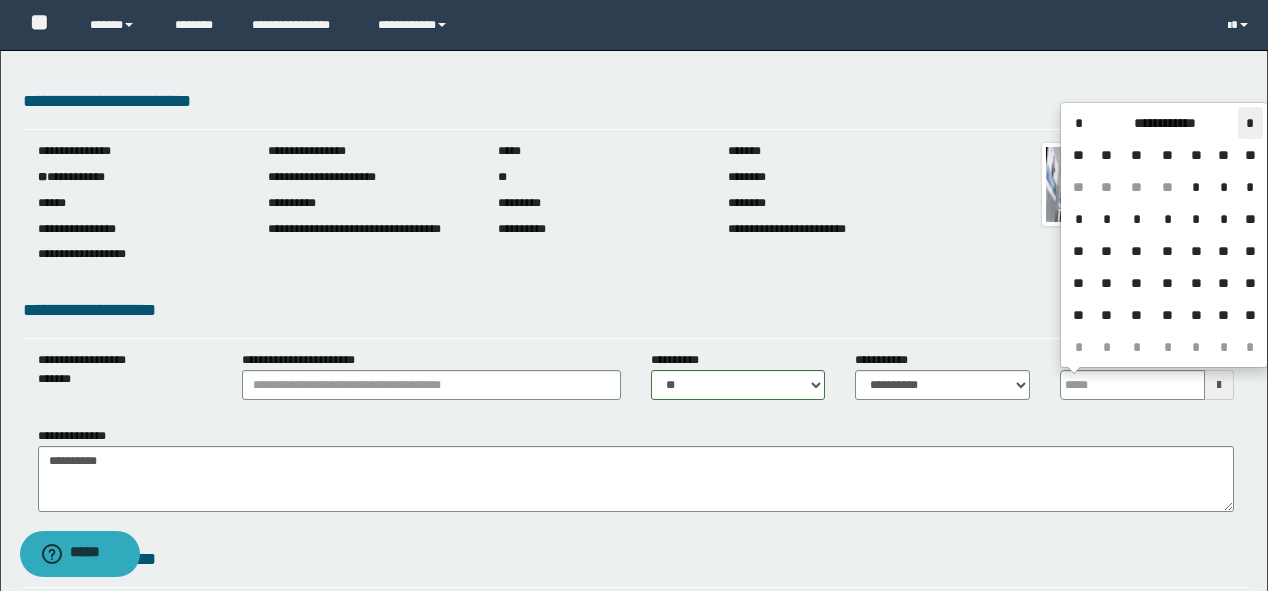 click on "*" at bounding box center (1250, 123) 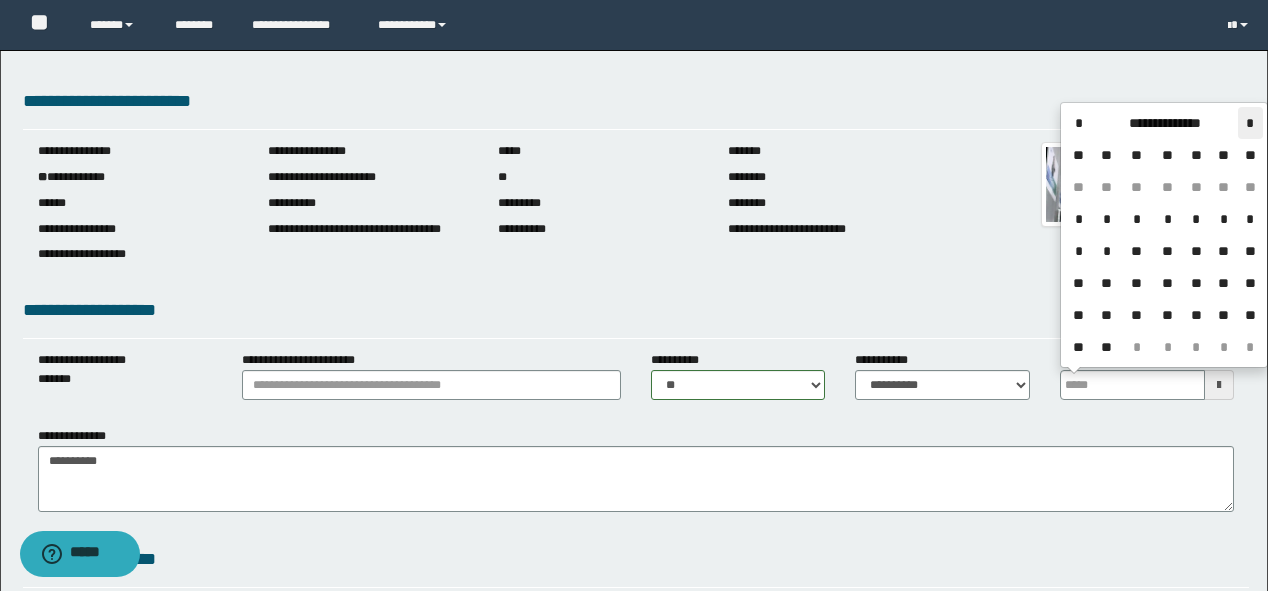 click on "*" at bounding box center (1250, 123) 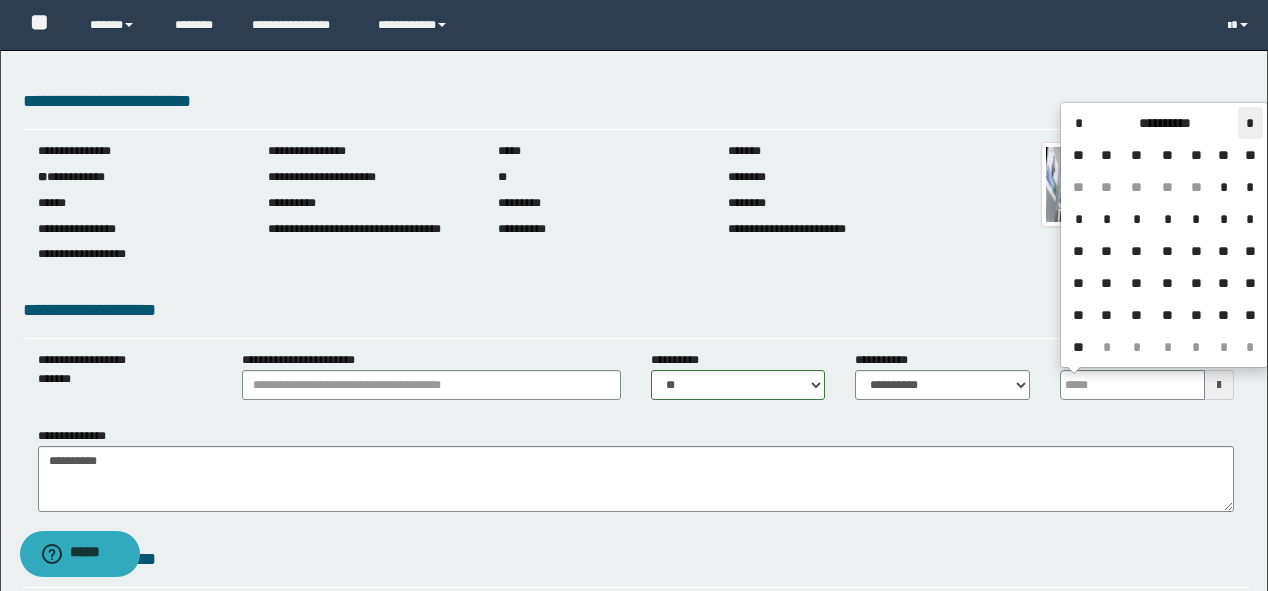 click on "*" at bounding box center (1250, 123) 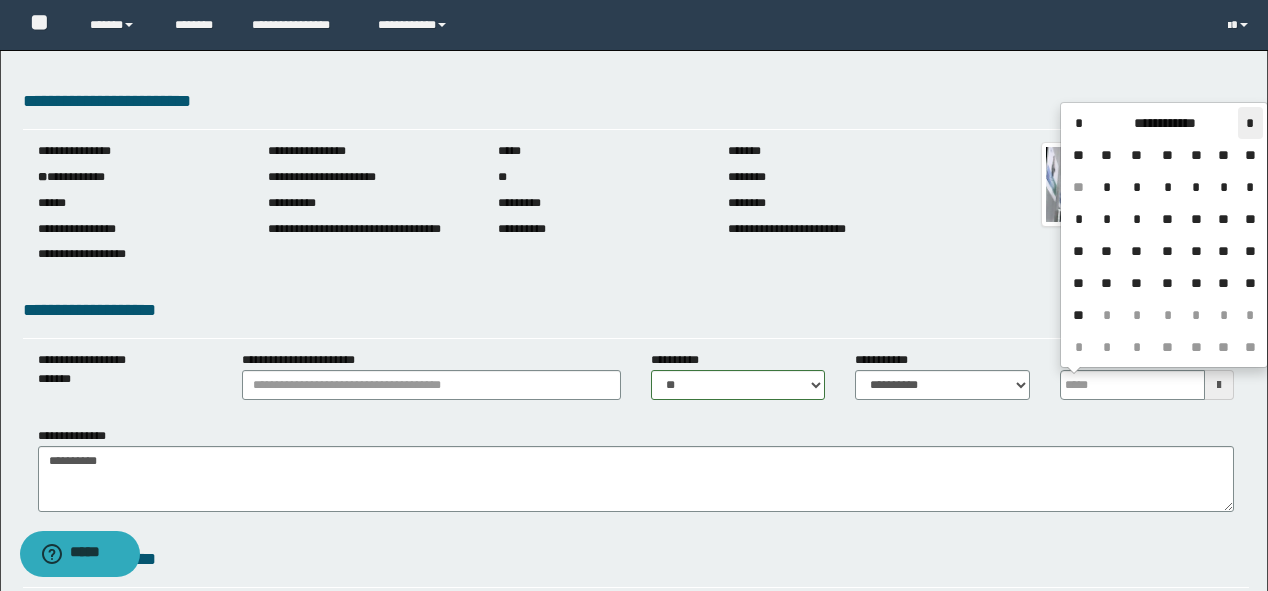 click on "*" at bounding box center (1250, 123) 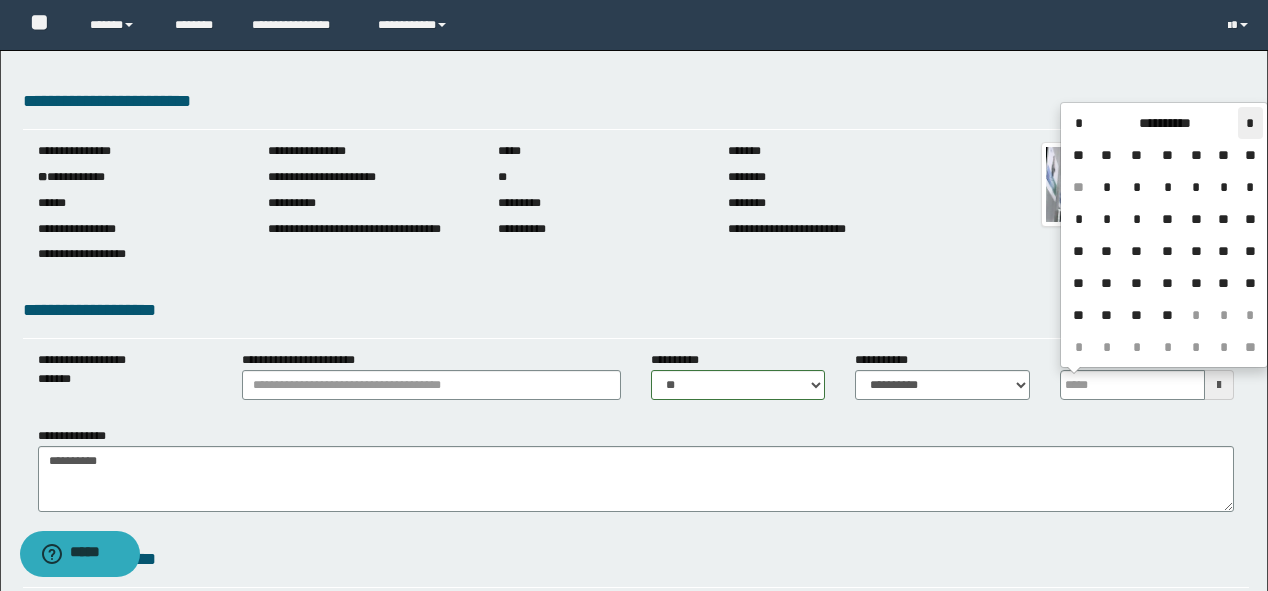 click on "*" at bounding box center [1250, 123] 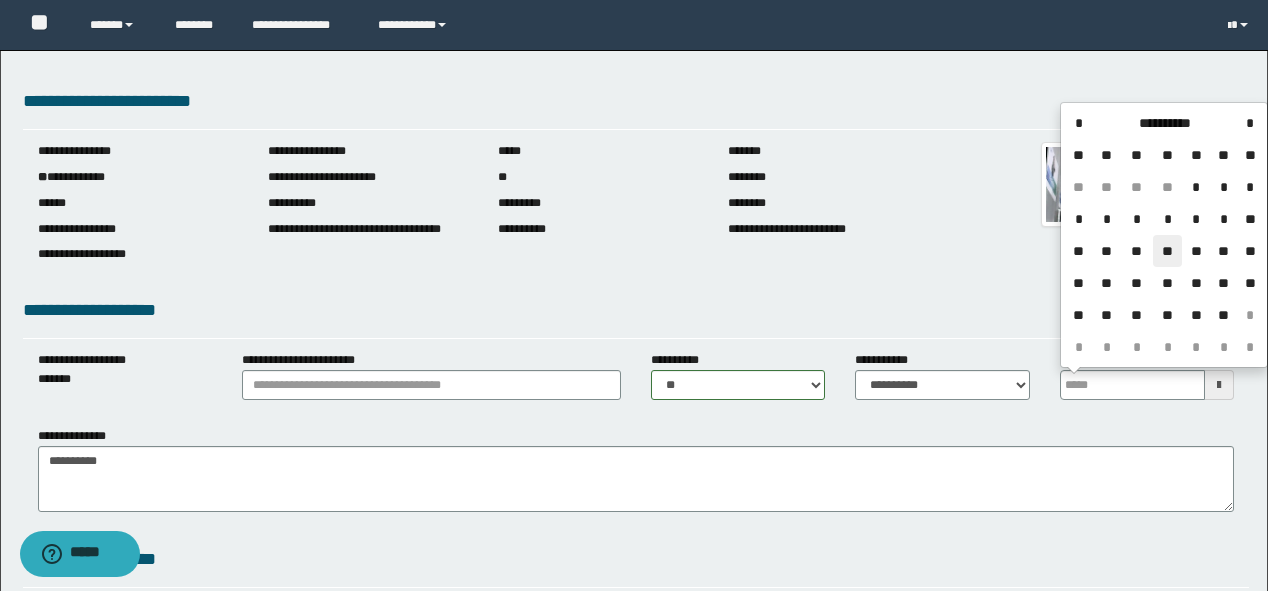click on "**" at bounding box center [1167, 251] 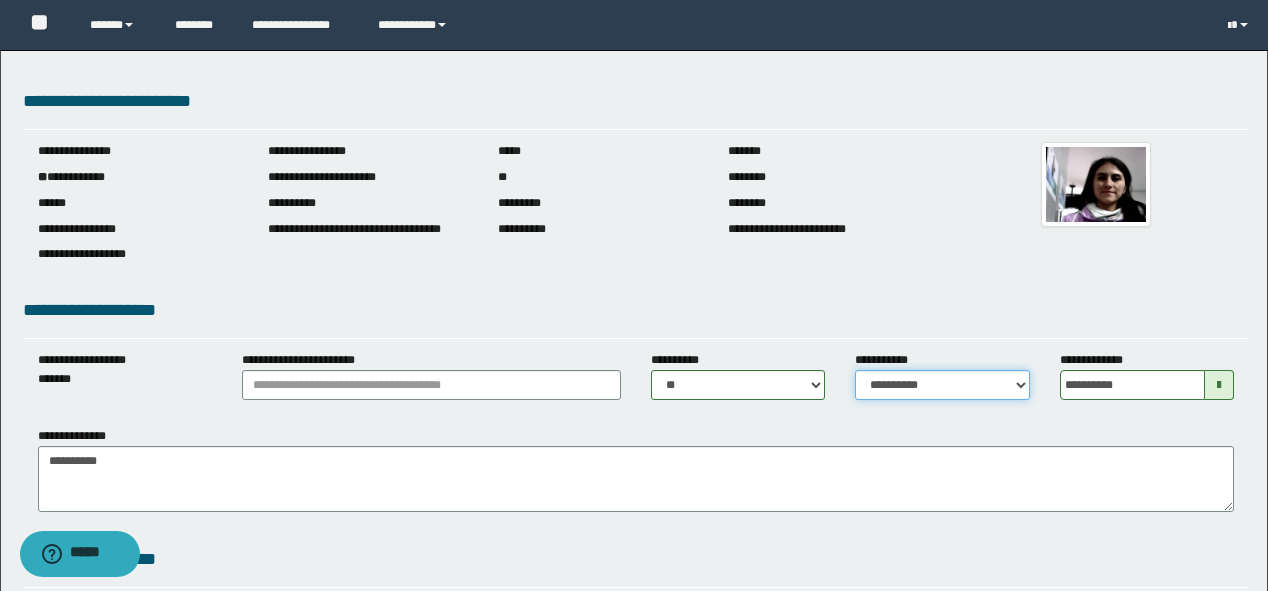 click on "**********" at bounding box center [942, 385] 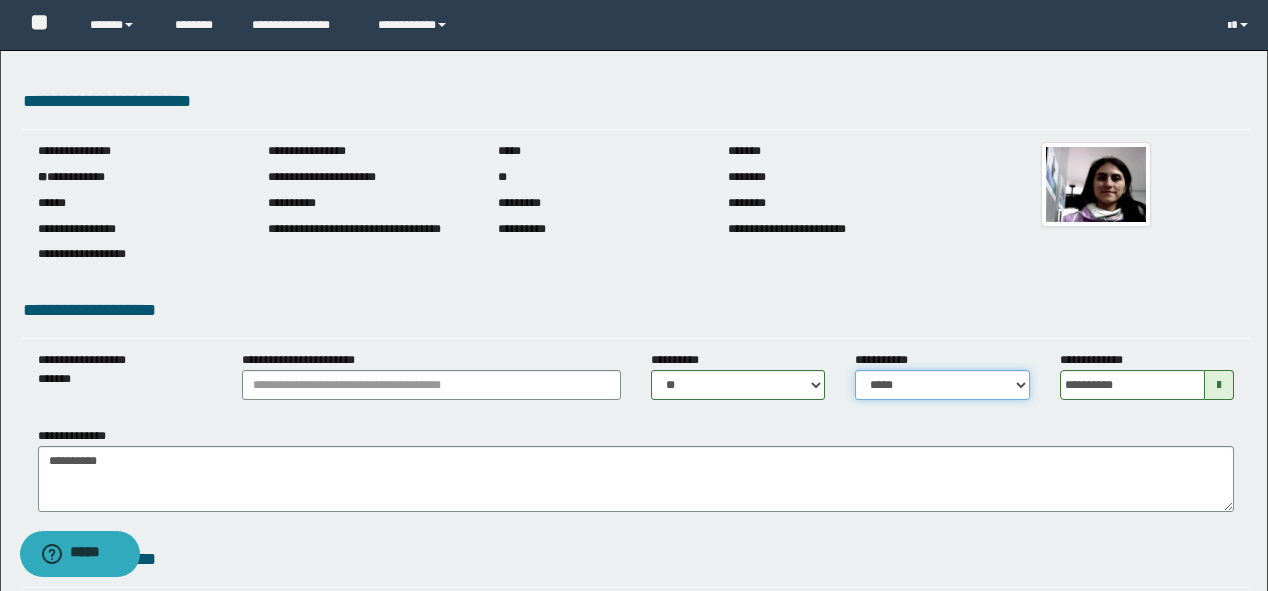 click on "**********" at bounding box center [942, 385] 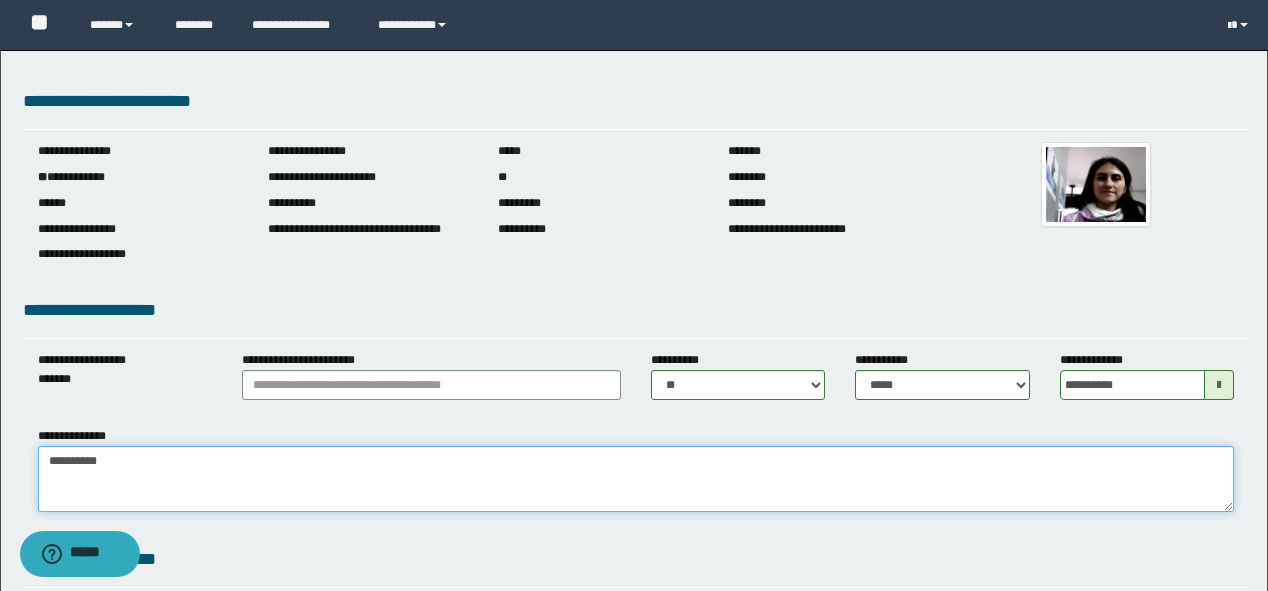 click on "**********" at bounding box center (636, 479) 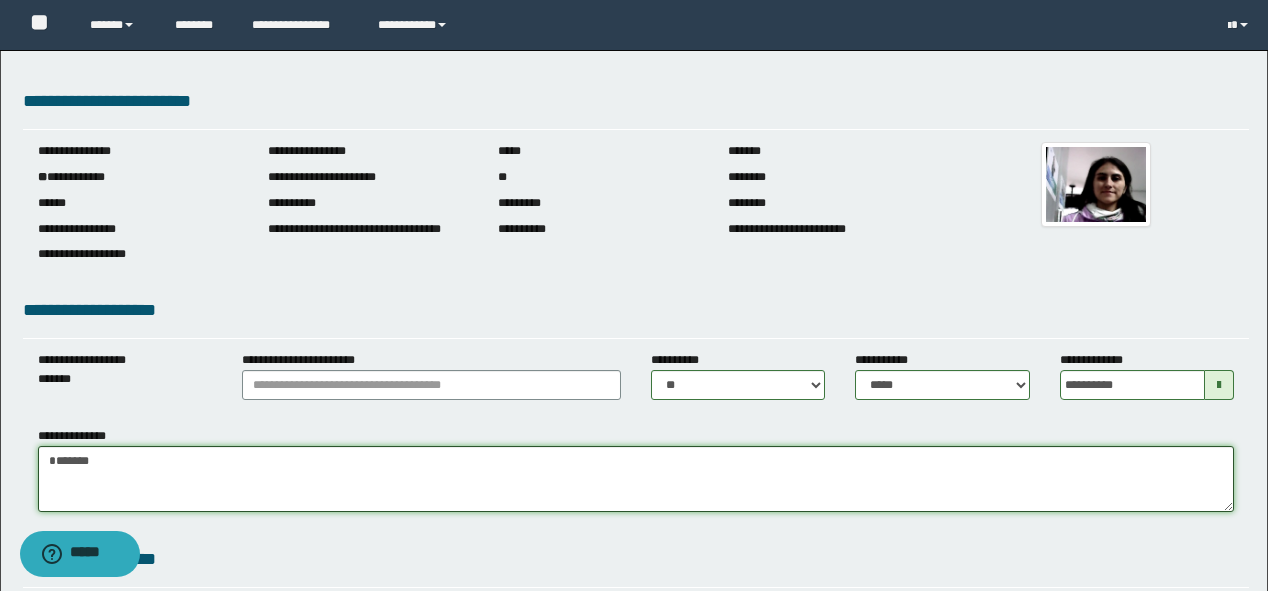 click on "**********" at bounding box center (636, 479) 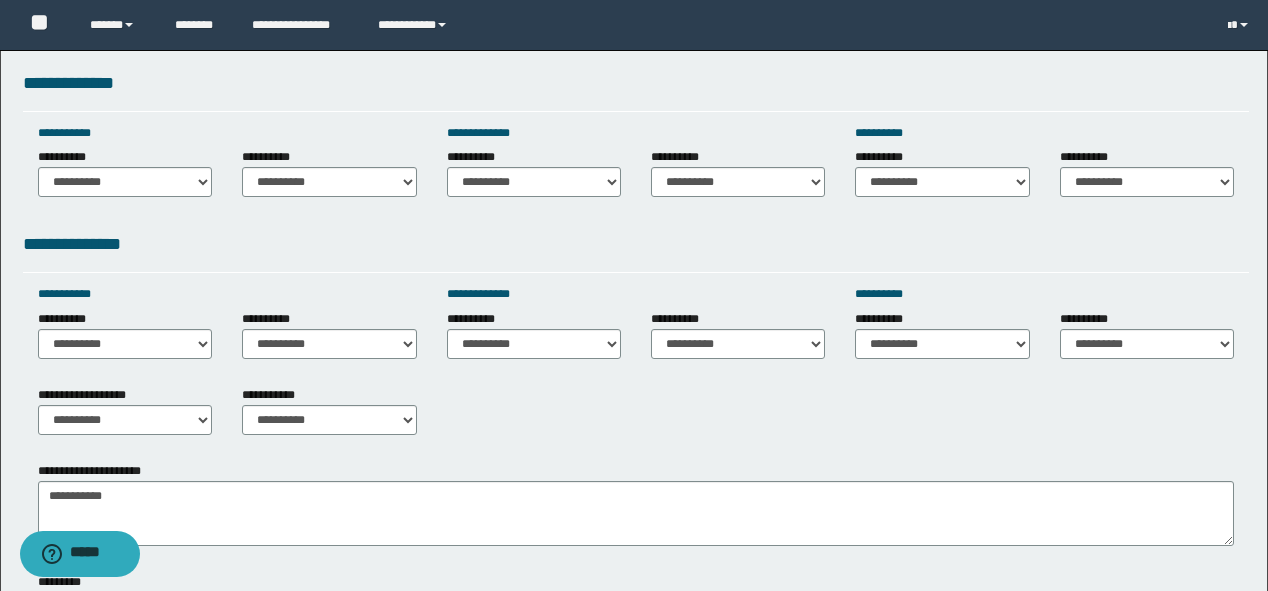 scroll, scrollTop: 640, scrollLeft: 0, axis: vertical 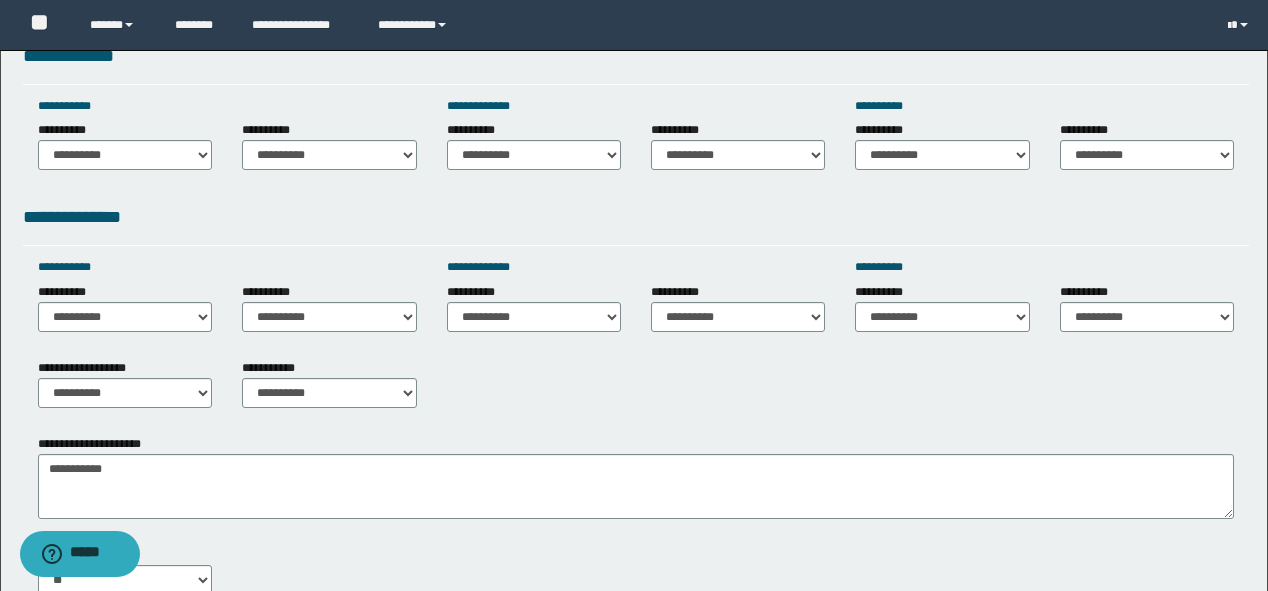 type on "**********" 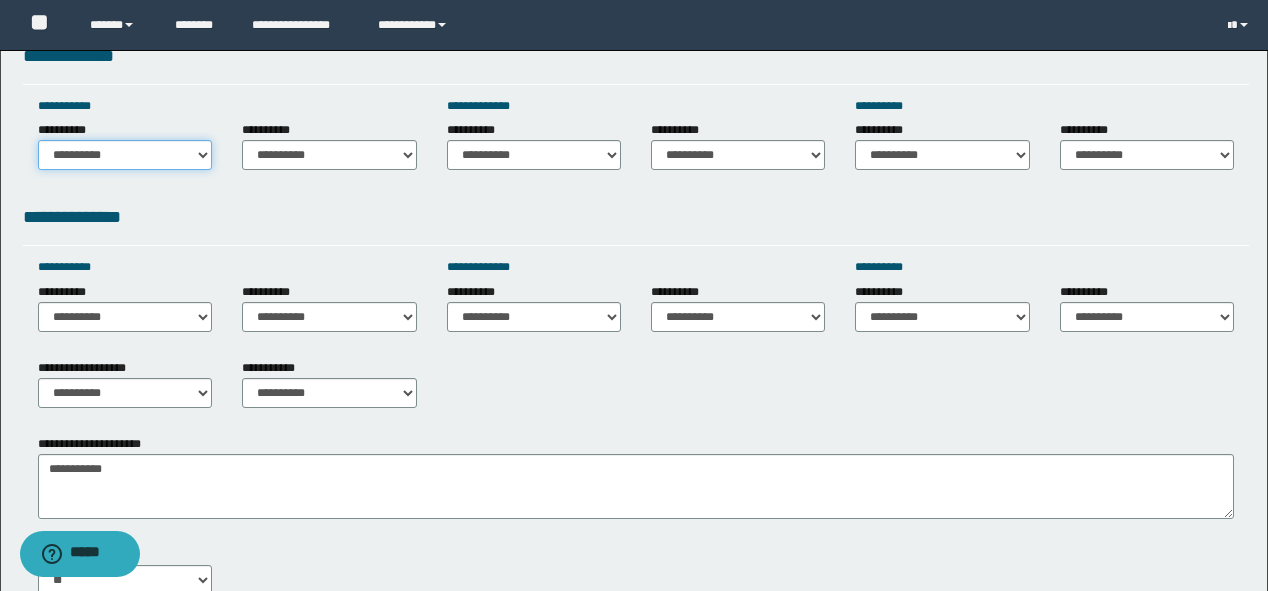 click on "**********" at bounding box center [125, 155] 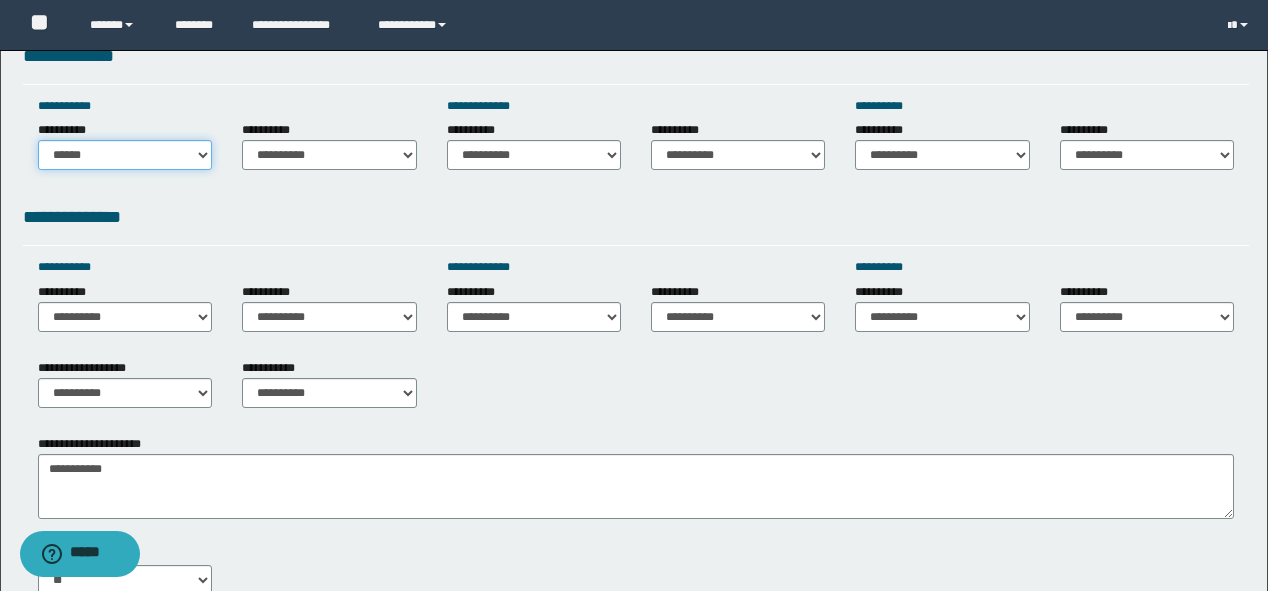 click on "**********" at bounding box center (125, 155) 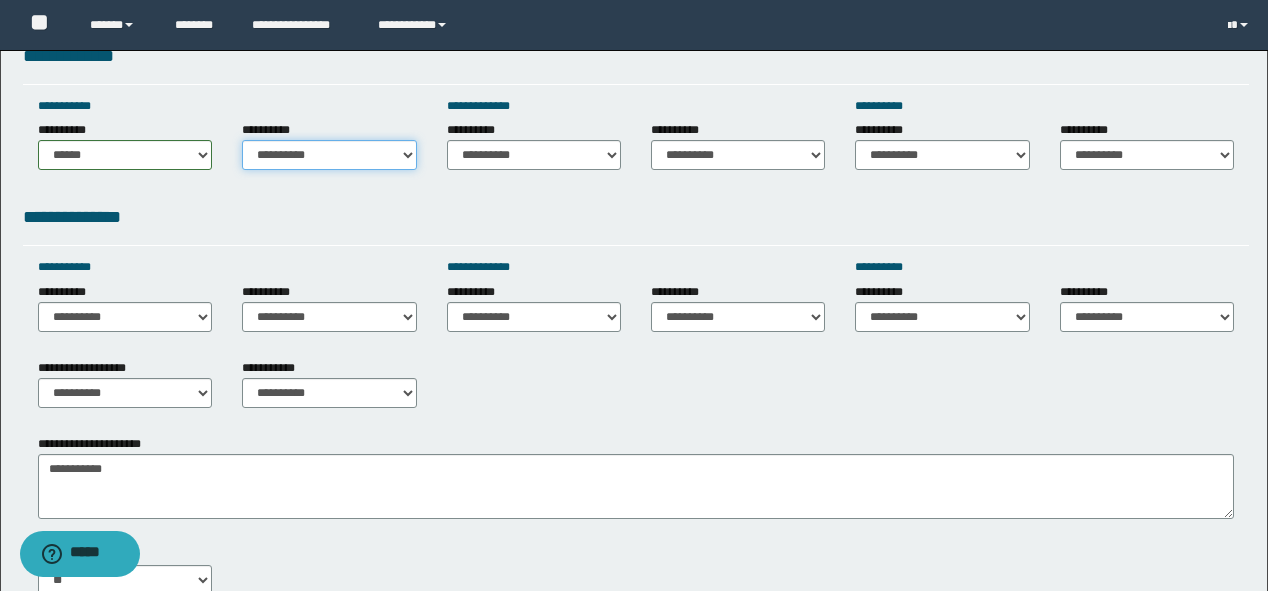 click on "**********" at bounding box center (329, 155) 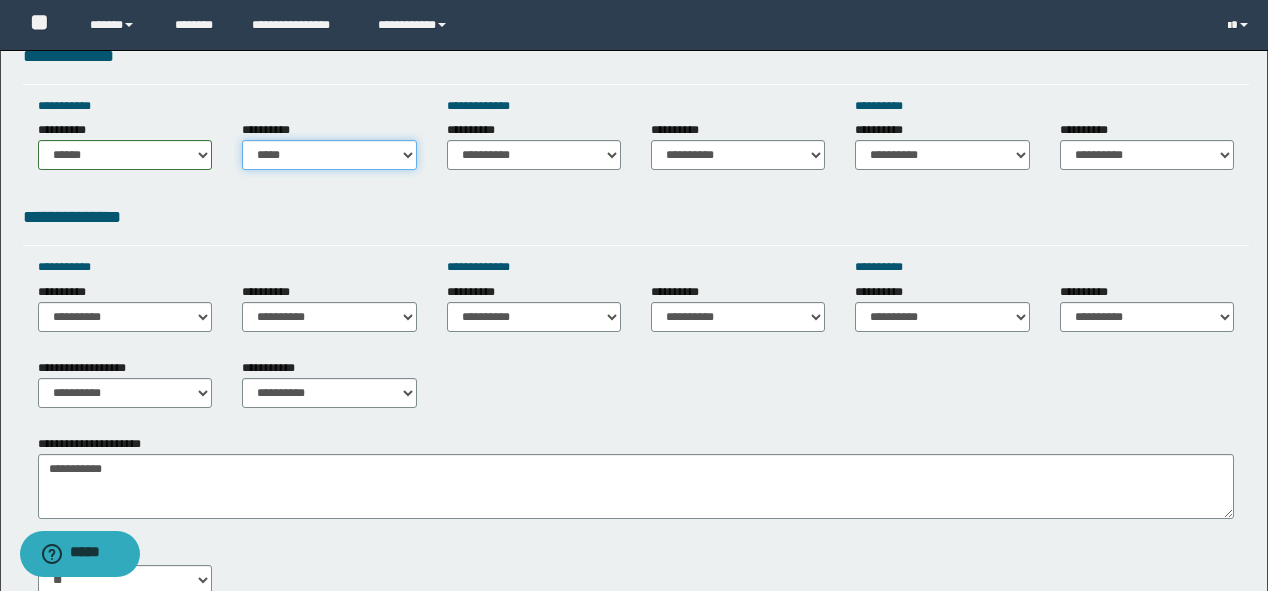 click on "**********" at bounding box center (329, 155) 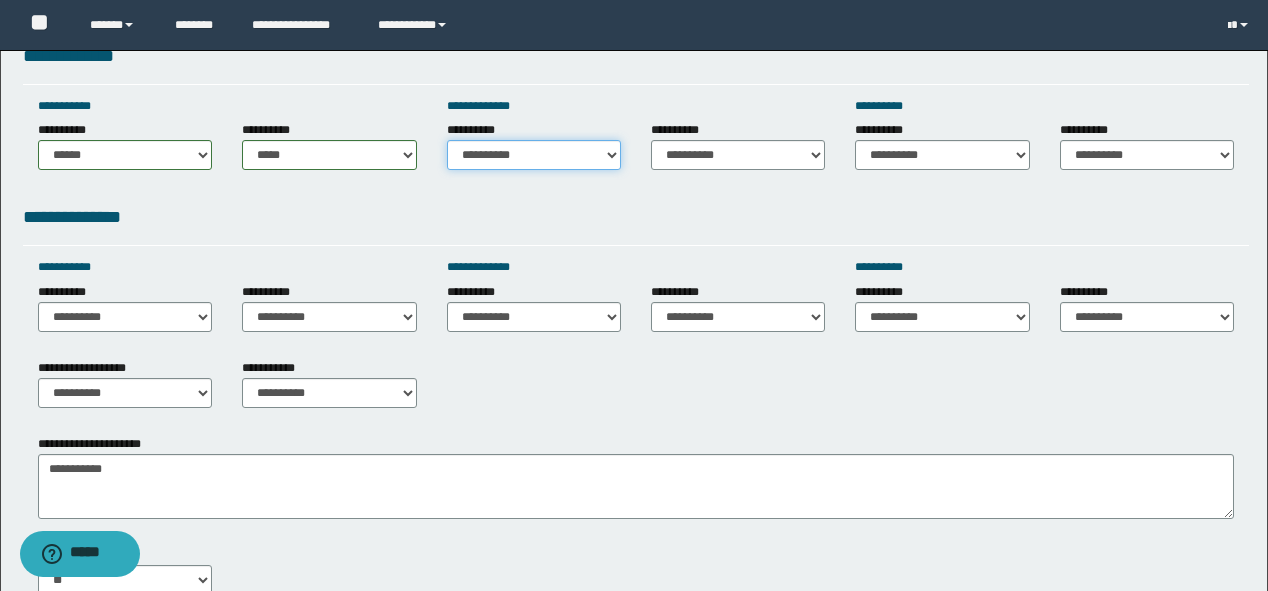 click on "**********" at bounding box center (534, 155) 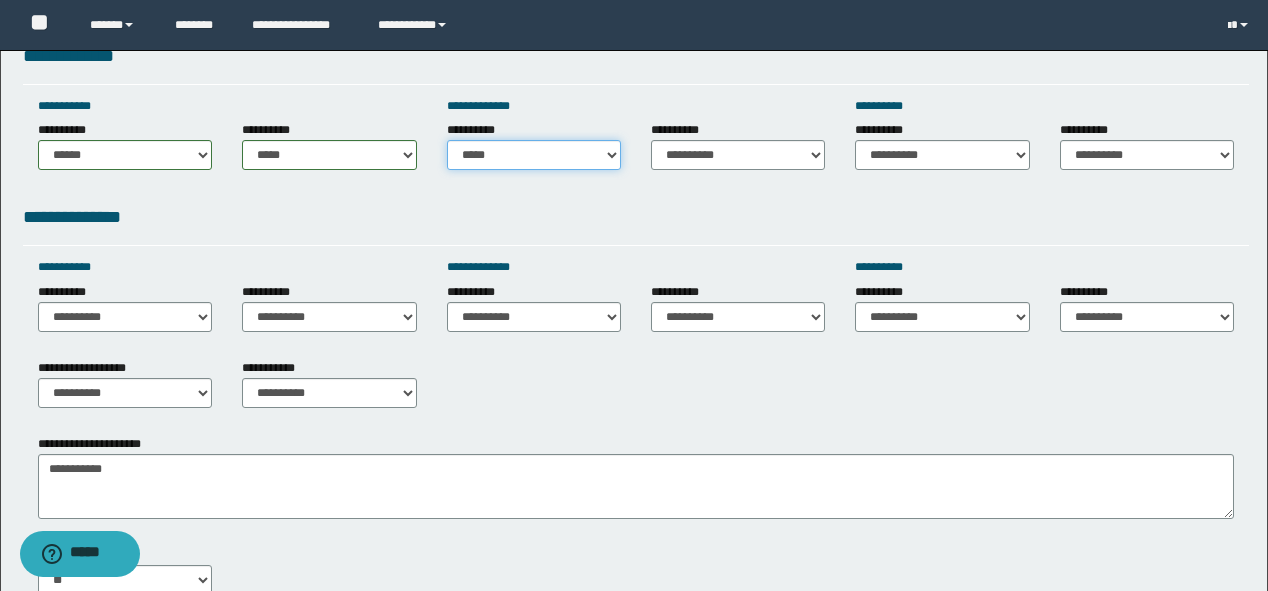 click on "**********" at bounding box center (534, 155) 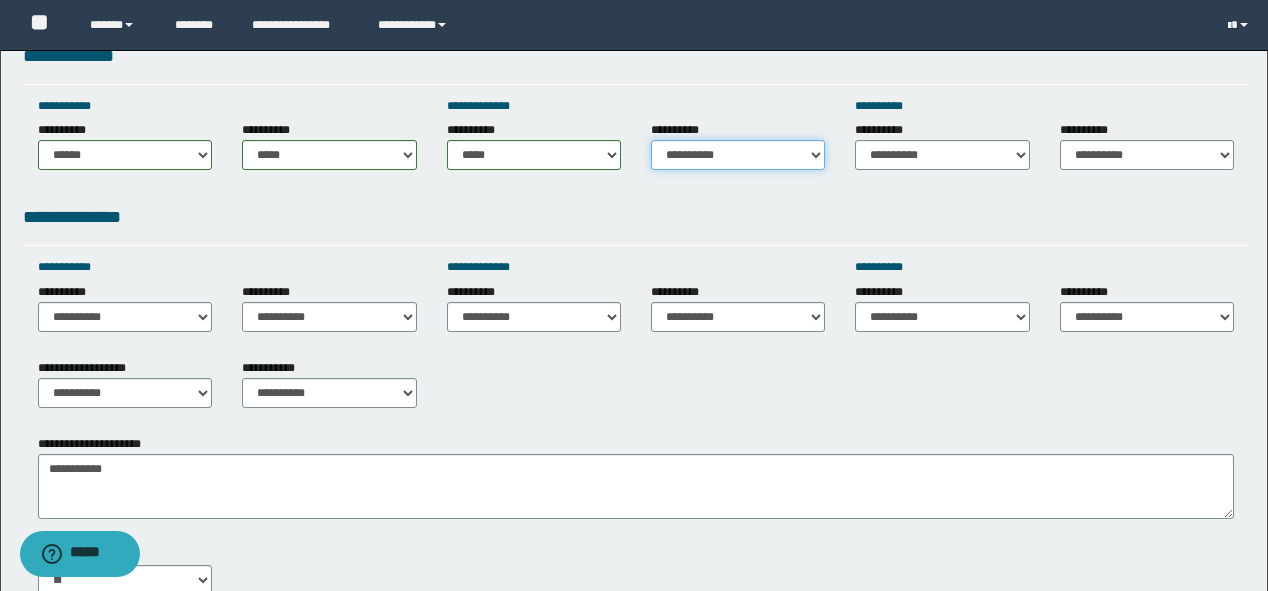 click on "**********" at bounding box center (738, 155) 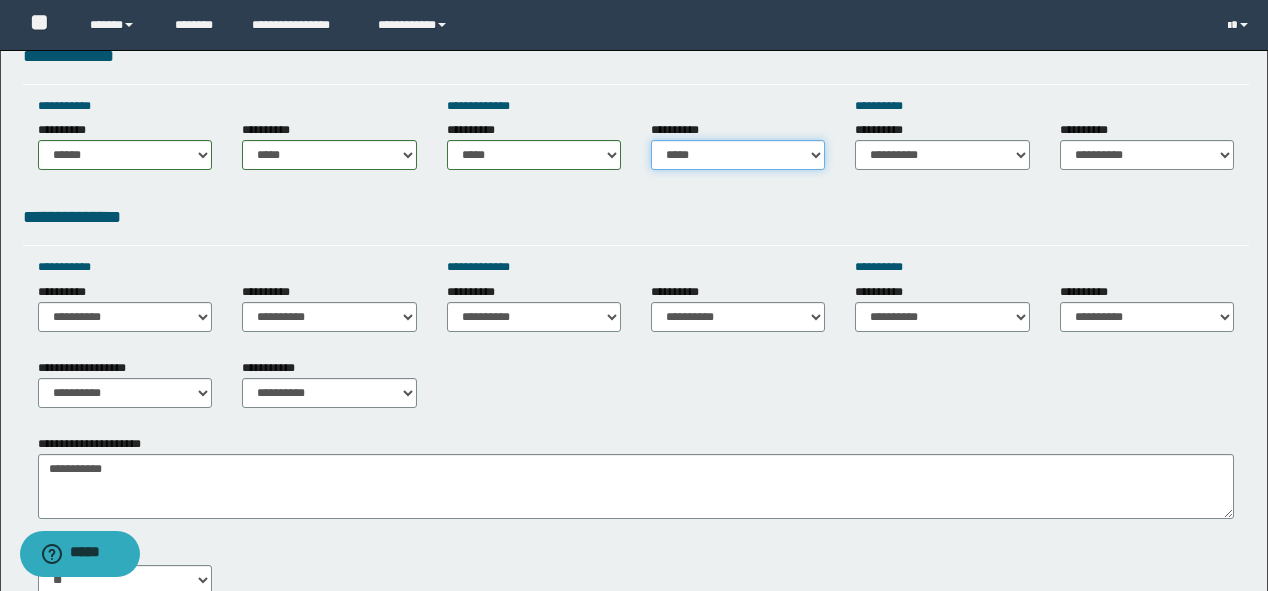 click on "**********" at bounding box center [738, 155] 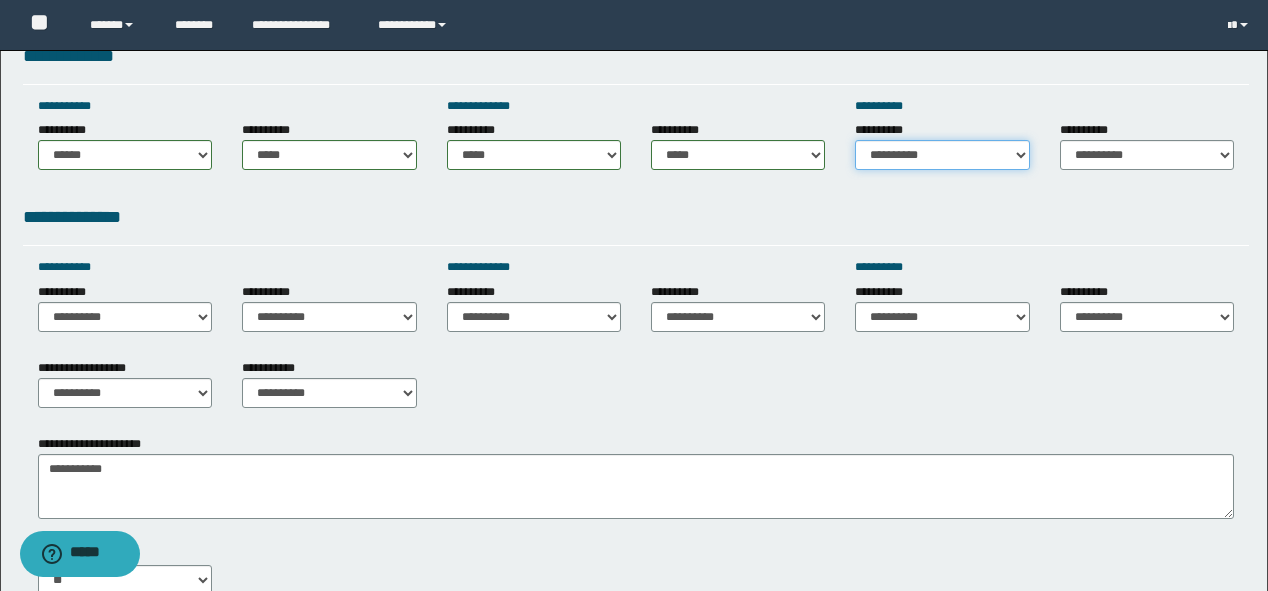 click on "**********" at bounding box center [942, 155] 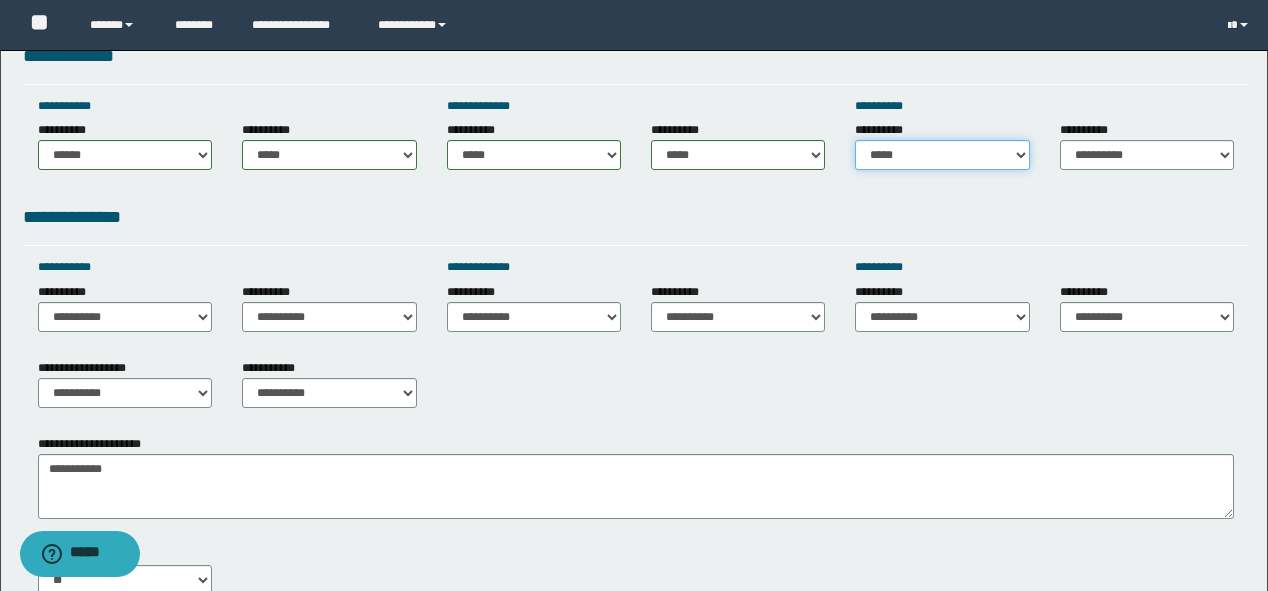 click on "**********" at bounding box center (942, 155) 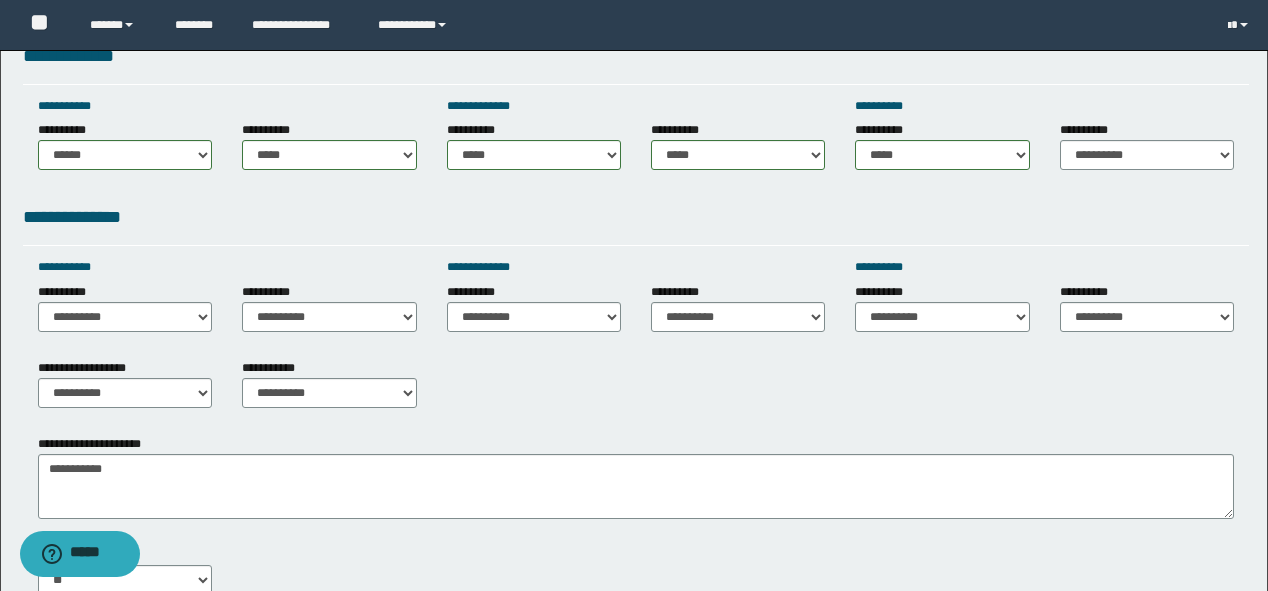 click on "**********" at bounding box center (1147, 145) 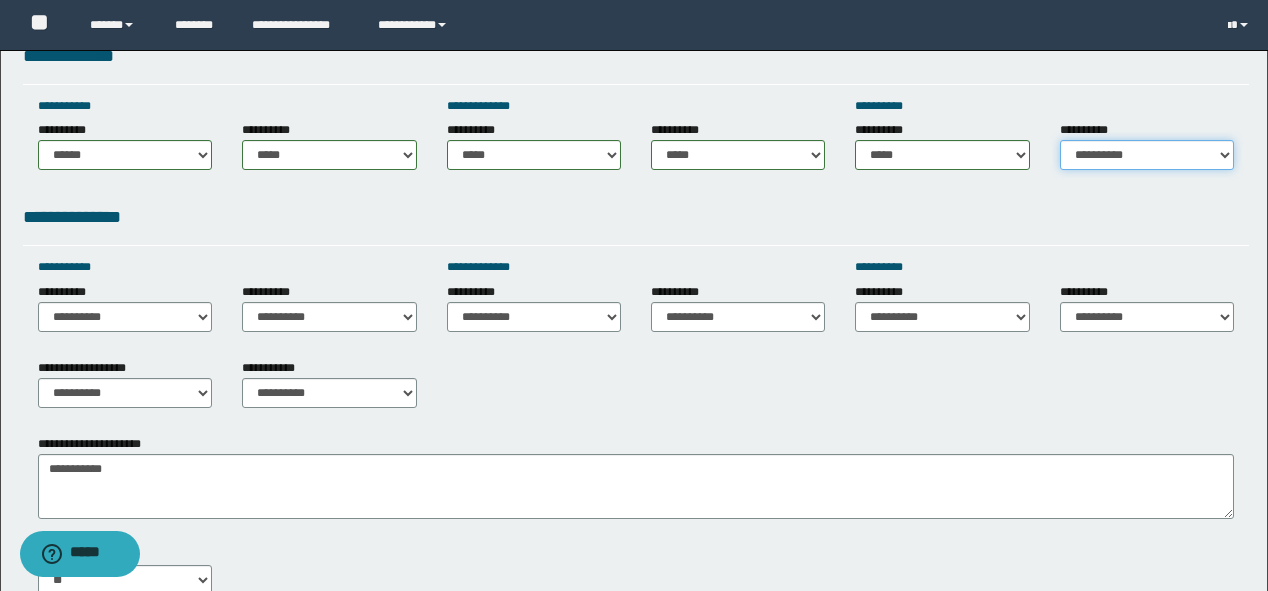 click on "**********" at bounding box center [1147, 155] 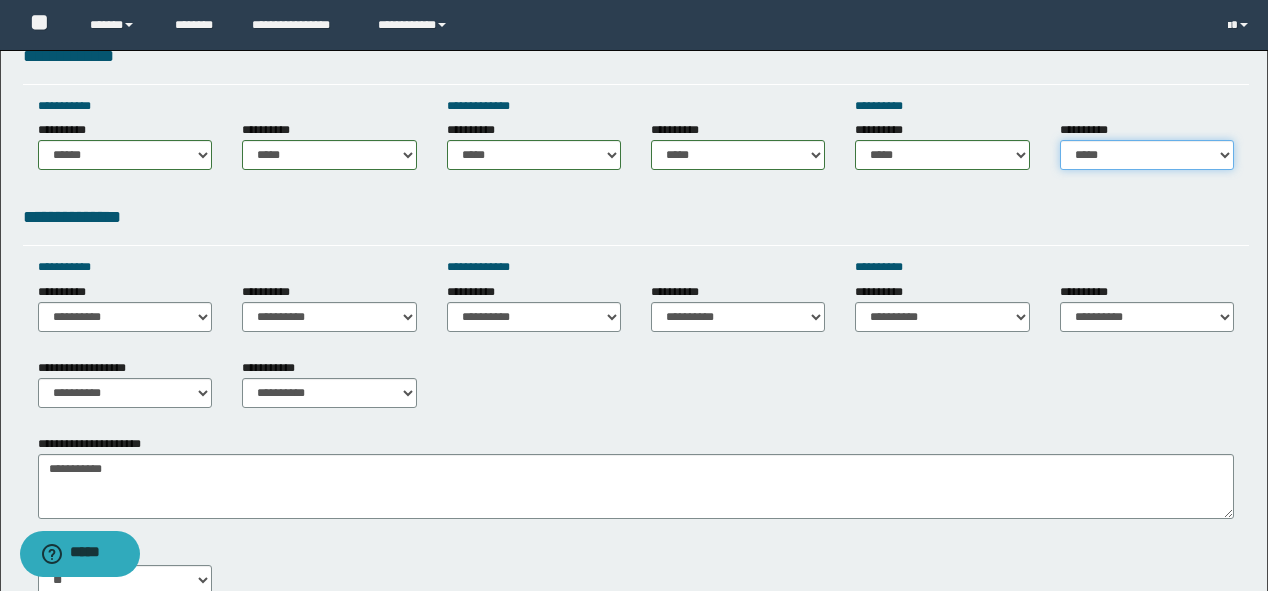click on "**********" at bounding box center [1147, 155] 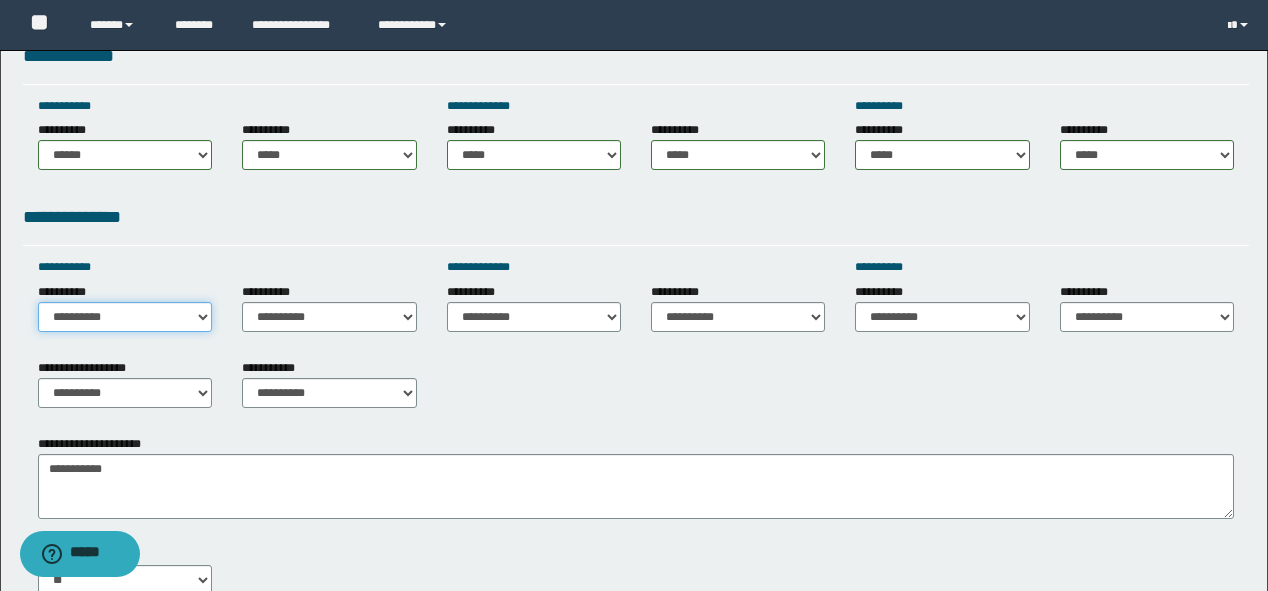 click on "**********" at bounding box center (125, 317) 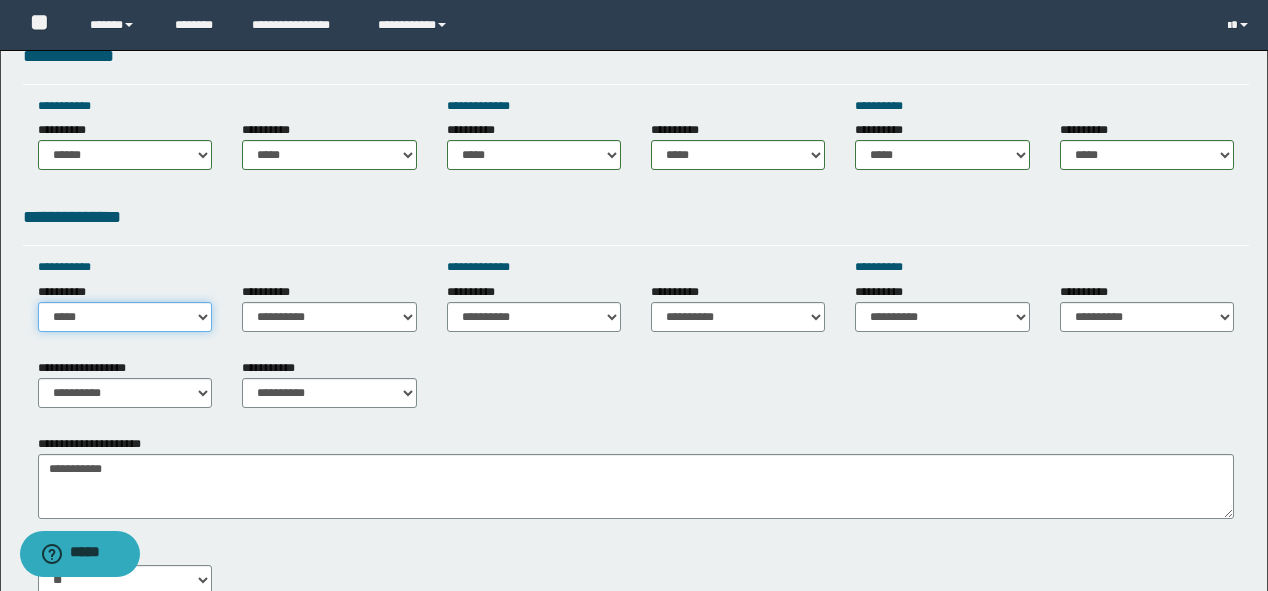 click on "**********" at bounding box center (125, 317) 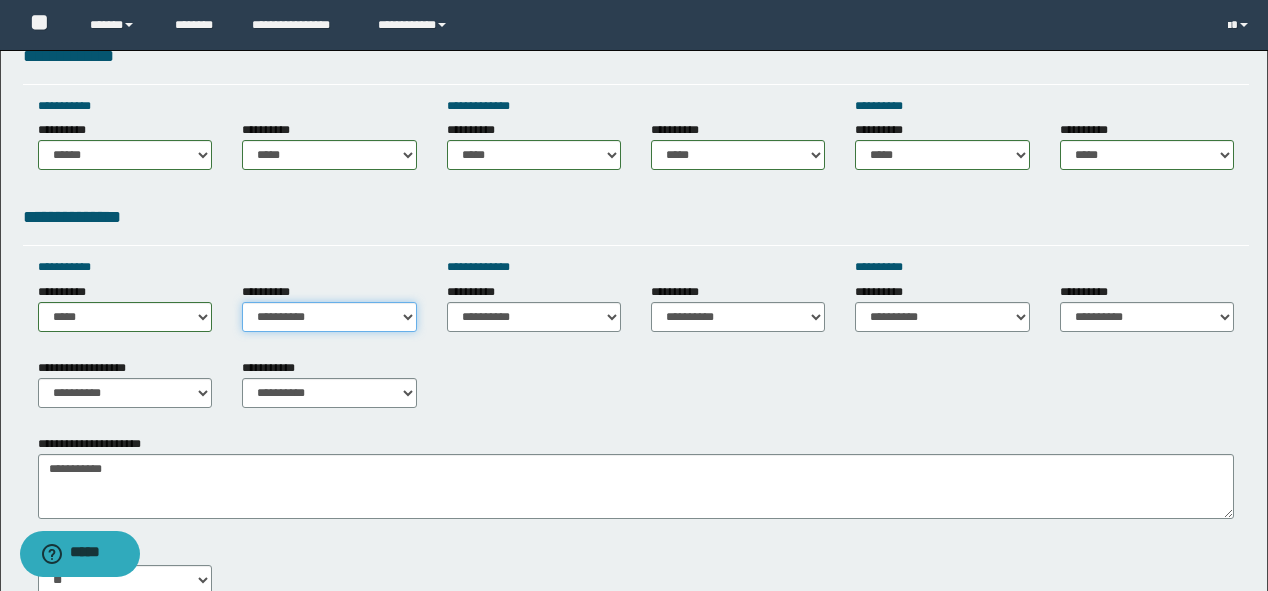 click on "**********" at bounding box center [329, 317] 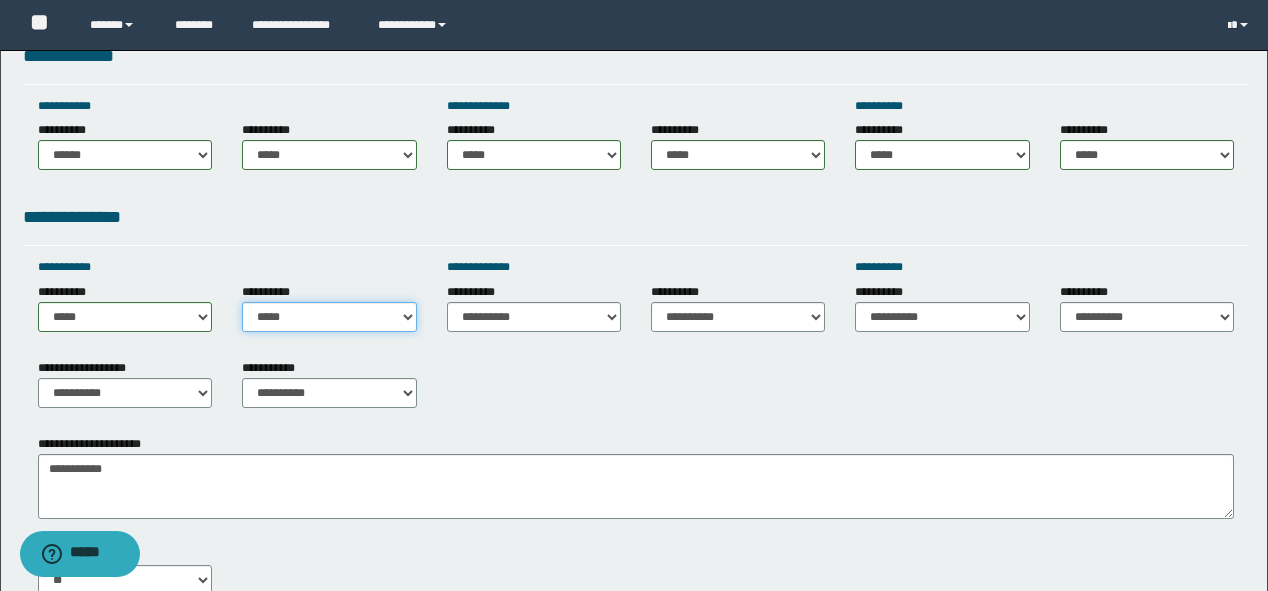 click on "**********" at bounding box center (329, 317) 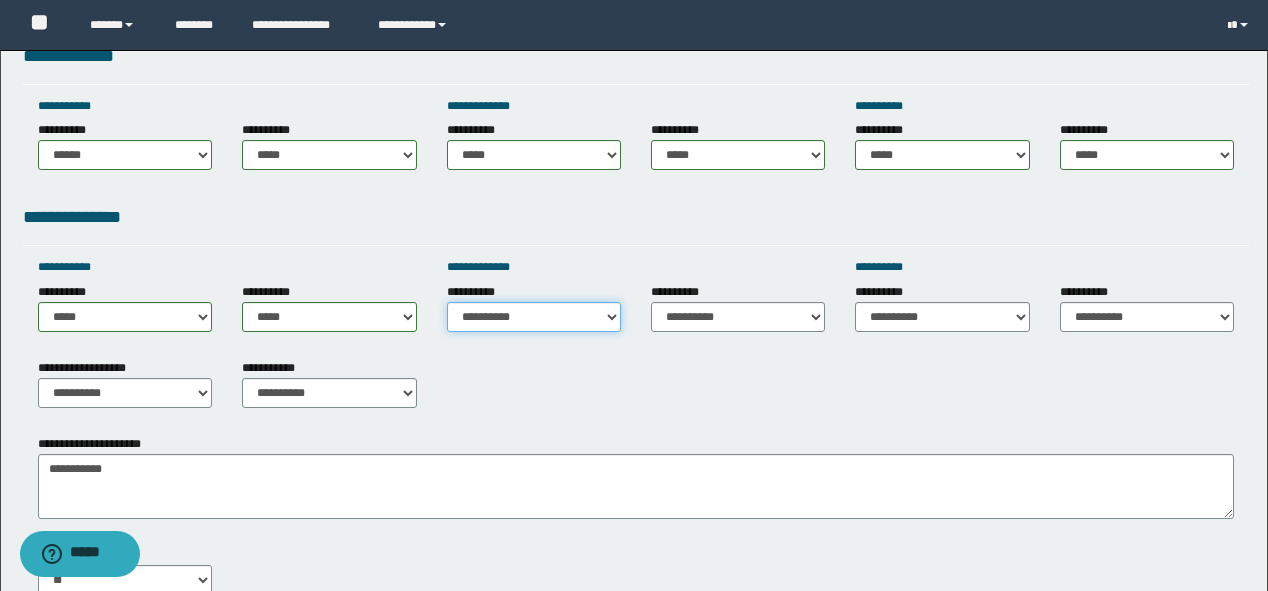 click on "**********" at bounding box center [534, 317] 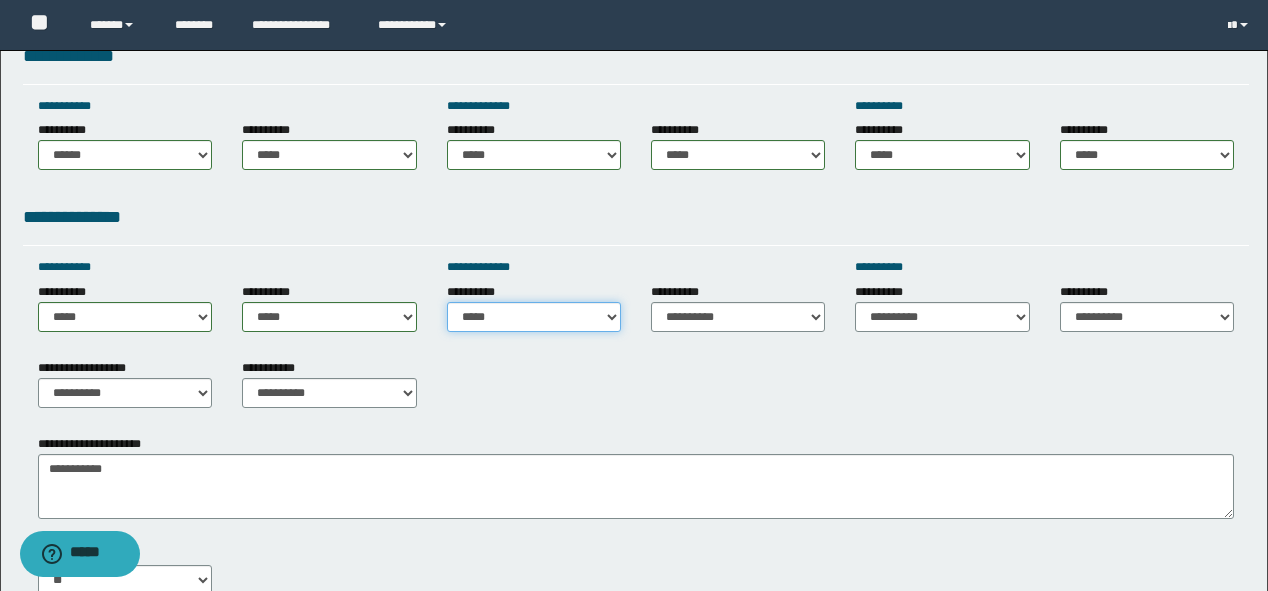 click on "**********" at bounding box center (534, 317) 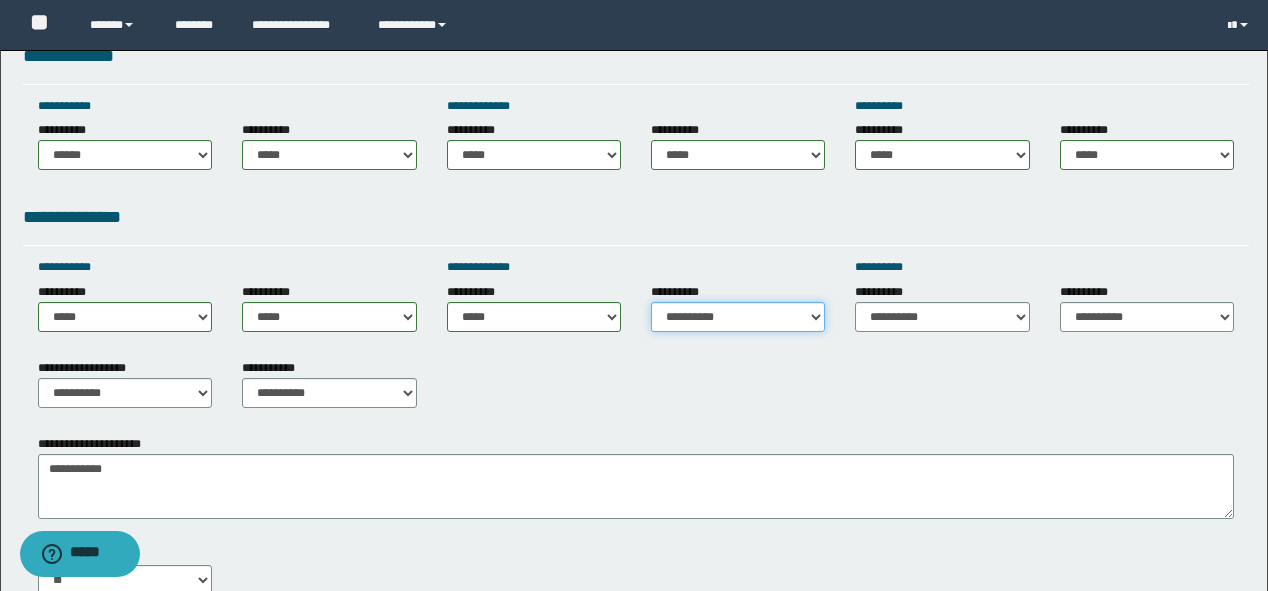 click on "**********" at bounding box center (738, 317) 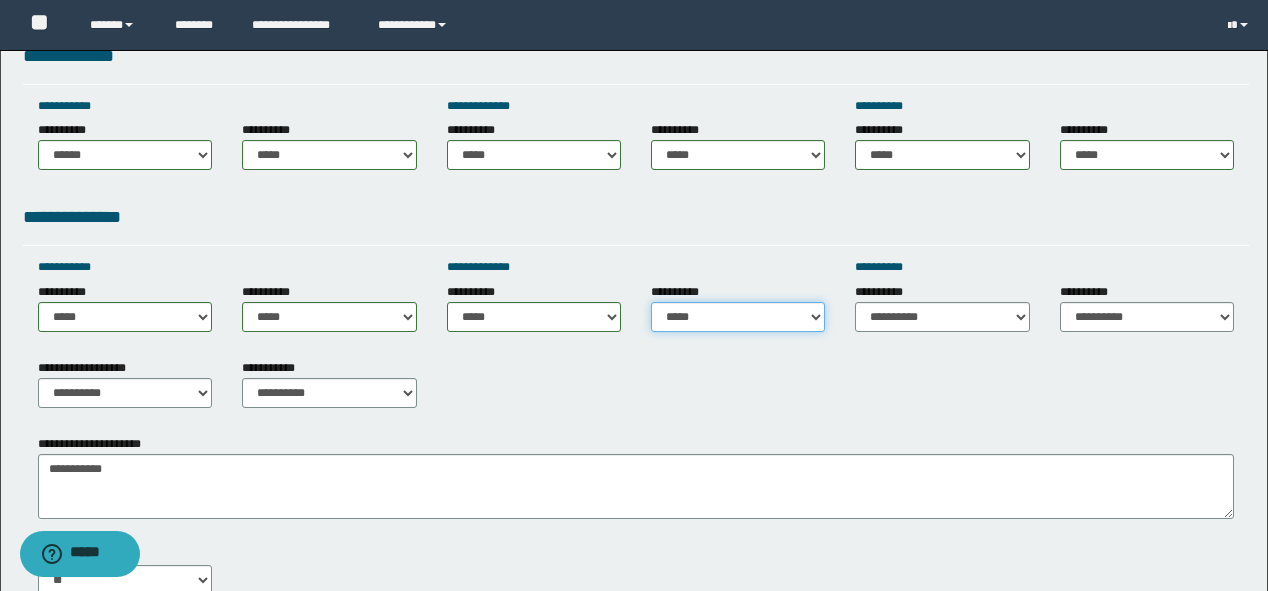 click on "**********" at bounding box center (738, 317) 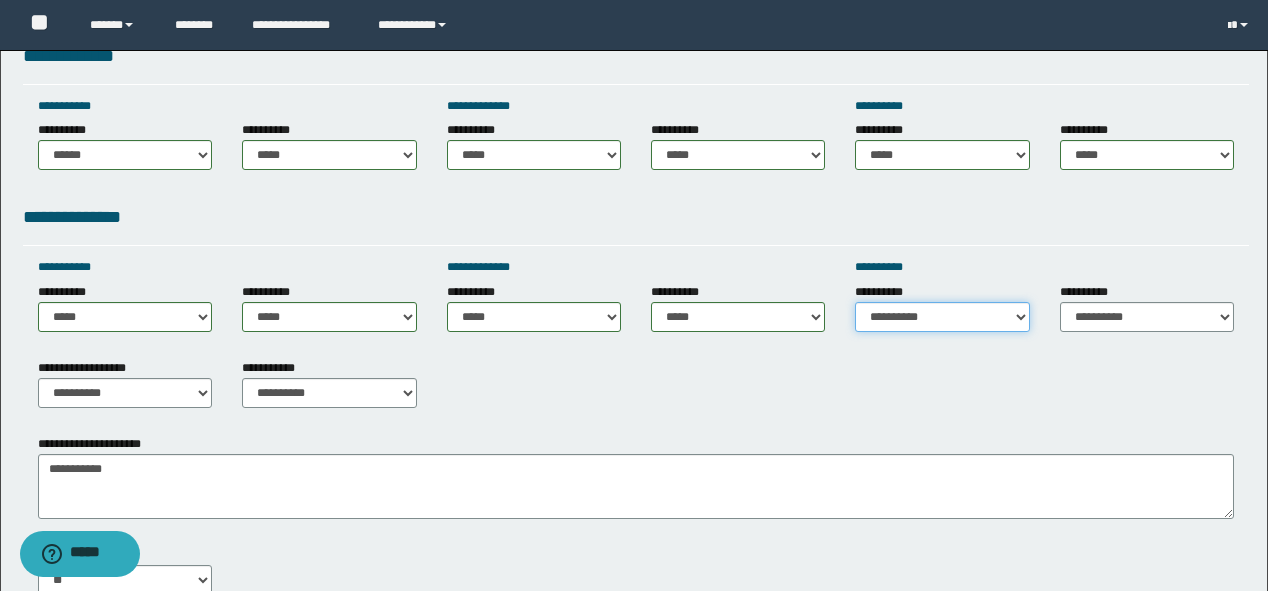 click on "**********" at bounding box center (942, 317) 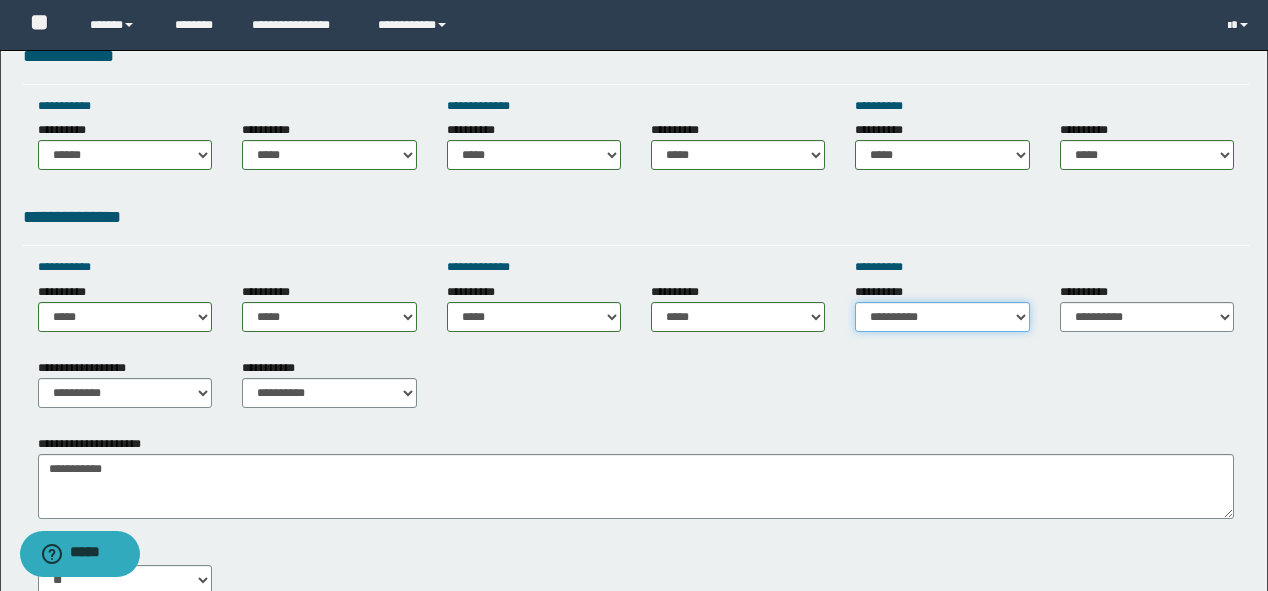 select on "*****" 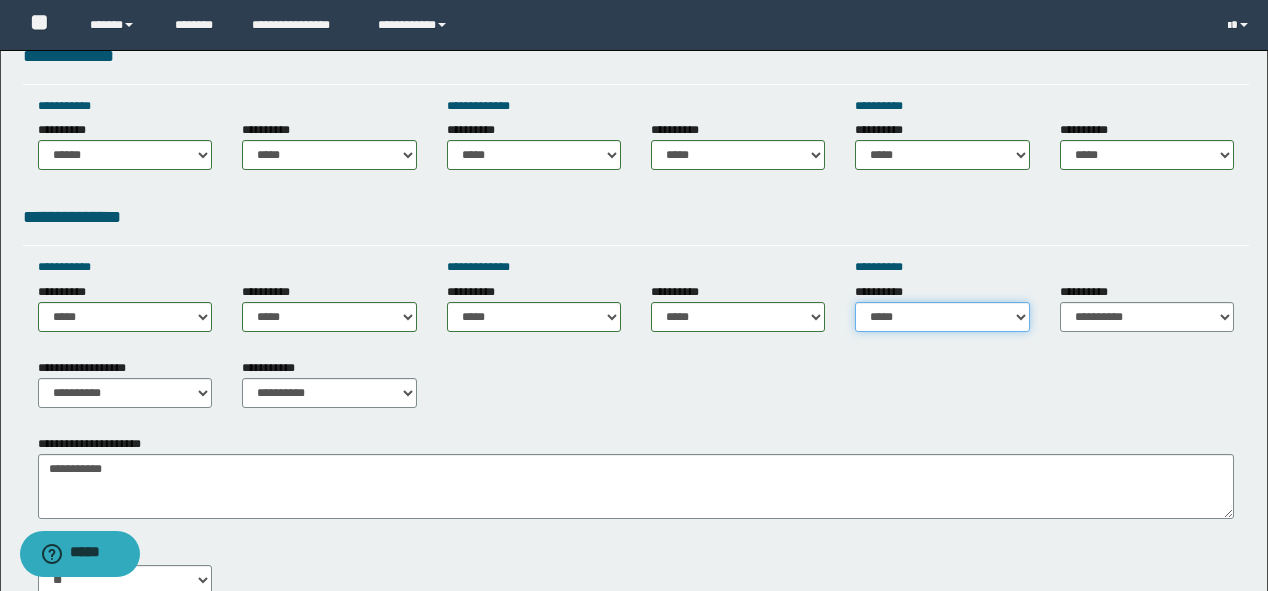 click on "**********" at bounding box center [942, 317] 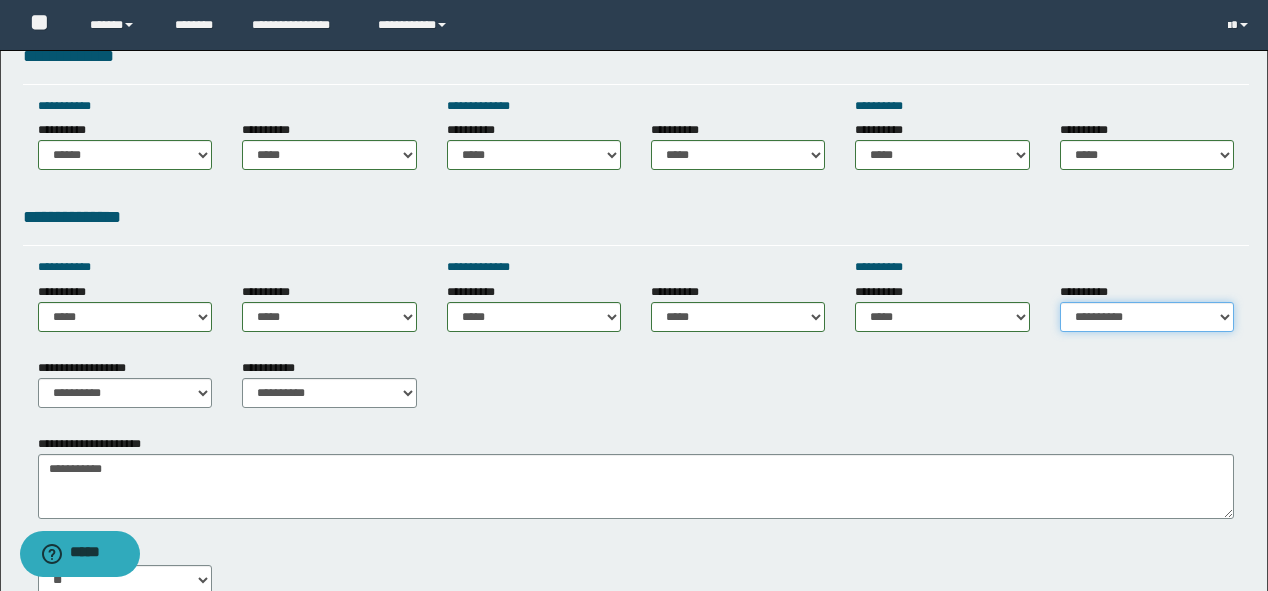 drag, startPoint x: 1121, startPoint y: 309, endPoint x: 1128, endPoint y: 321, distance: 13.892444 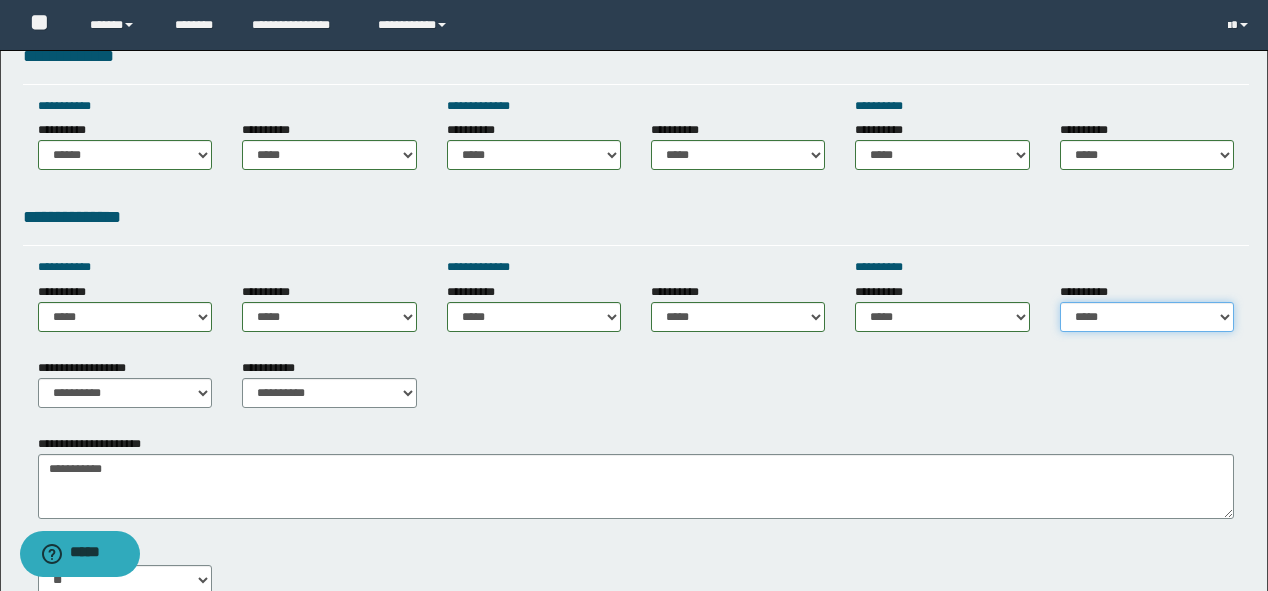 click on "**********" at bounding box center [1147, 317] 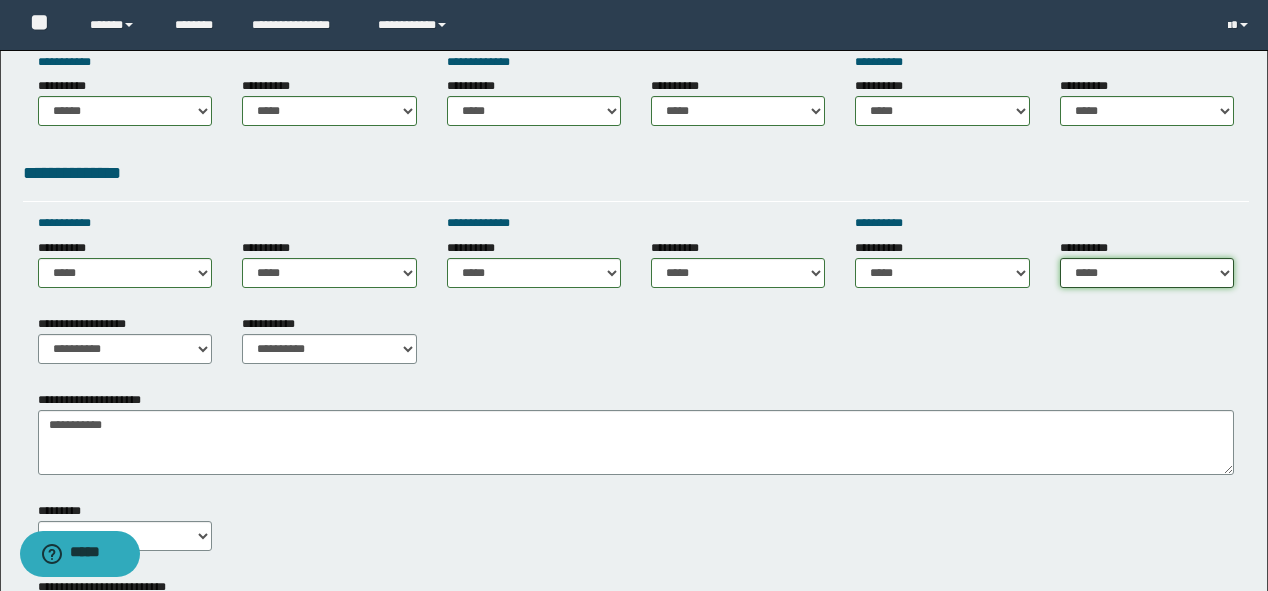 scroll, scrollTop: 800, scrollLeft: 0, axis: vertical 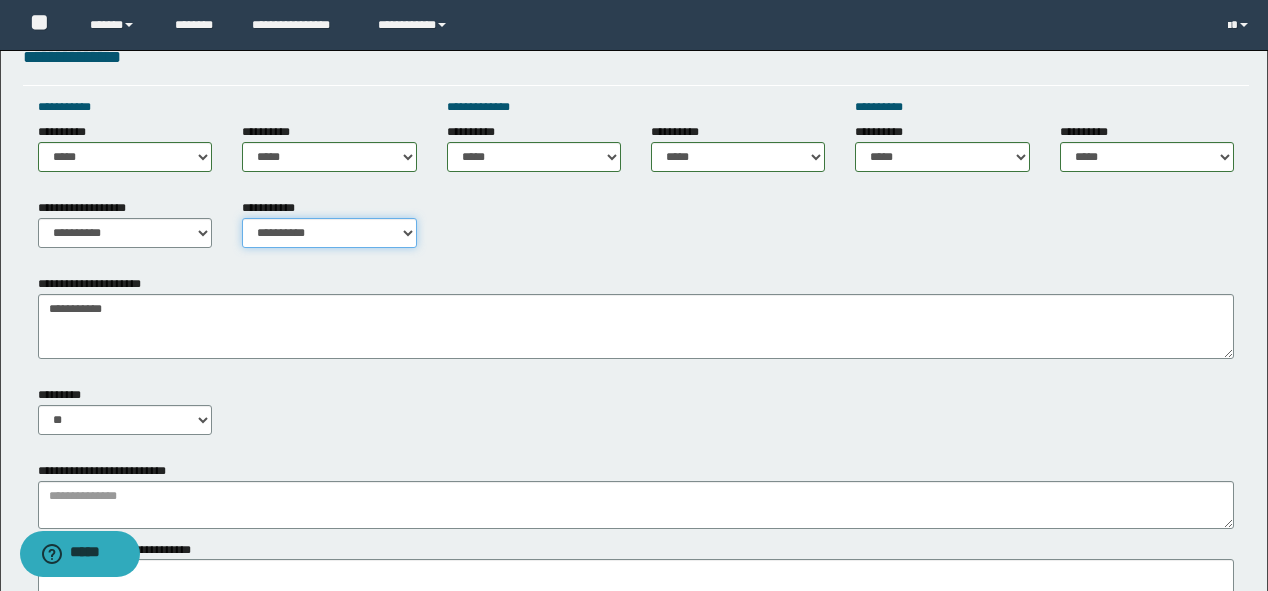 click on "**********" at bounding box center (329, 233) 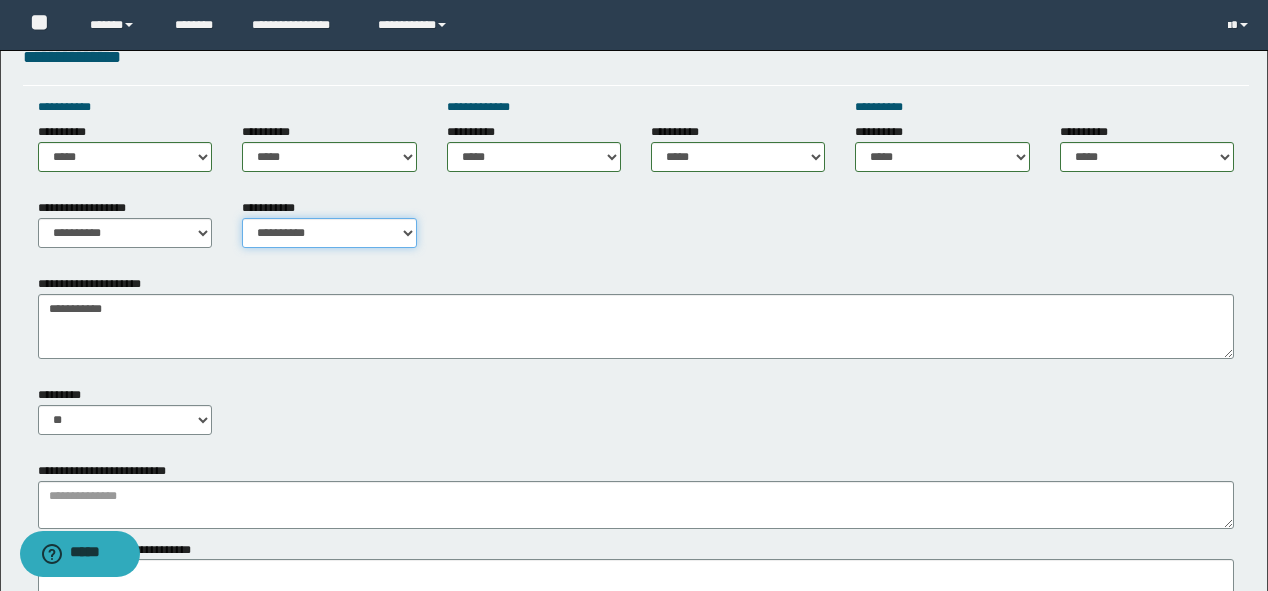 select on "*" 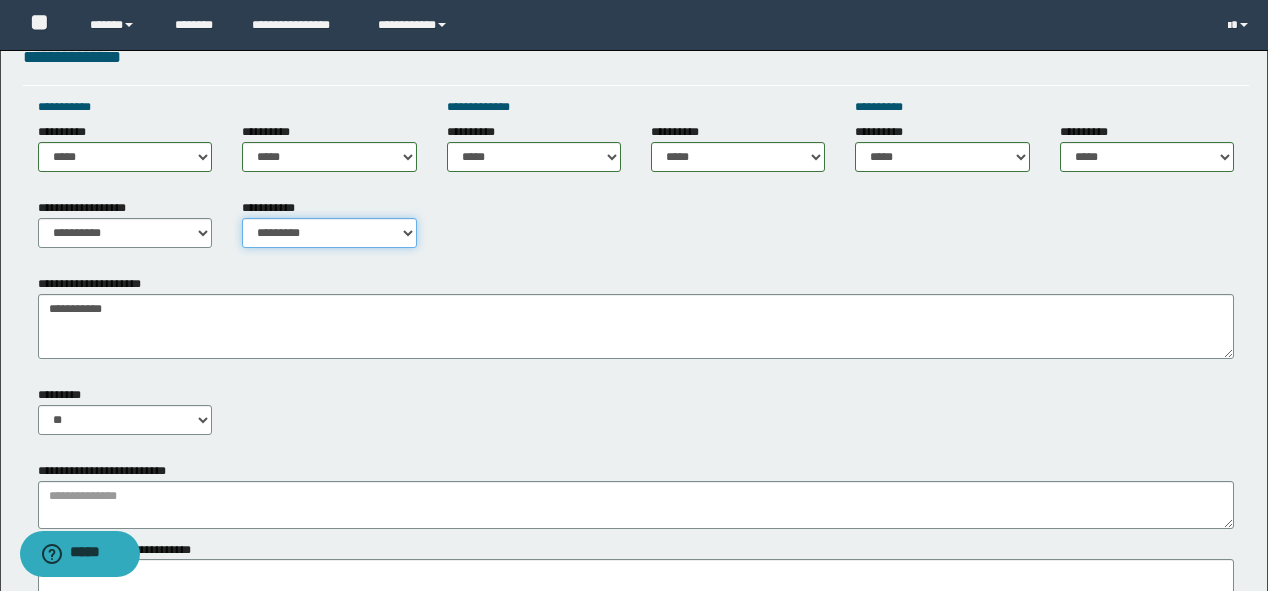 click on "**********" at bounding box center (329, 233) 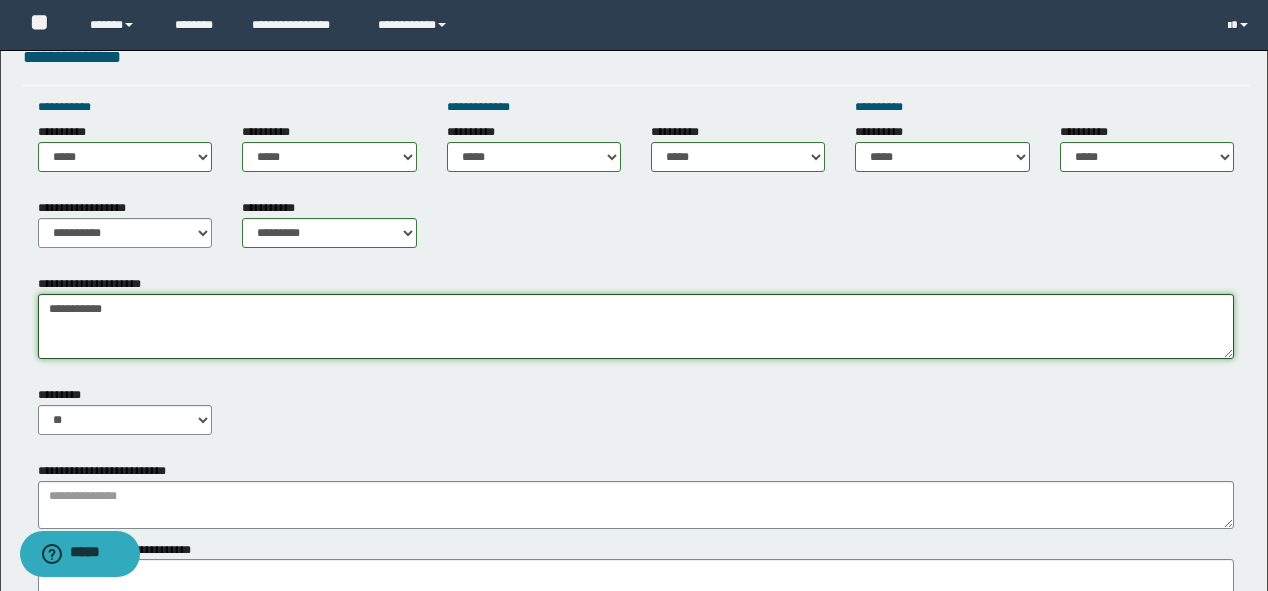 drag, startPoint x: 136, startPoint y: 312, endPoint x: 20, endPoint y: 306, distance: 116.15507 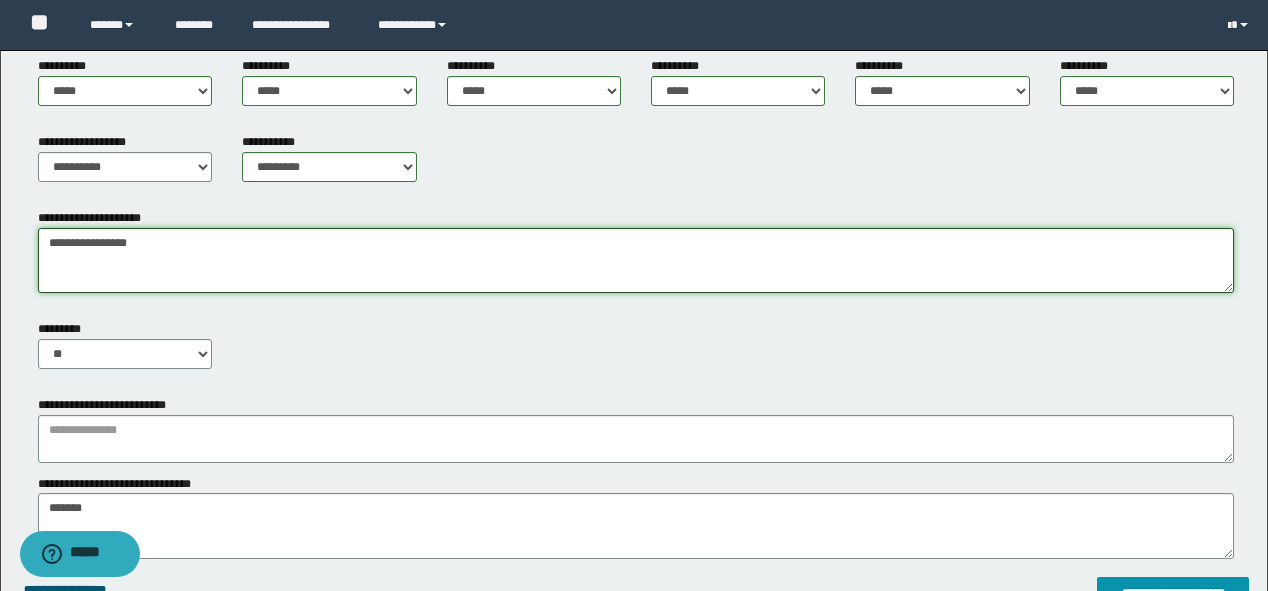 scroll, scrollTop: 960, scrollLeft: 0, axis: vertical 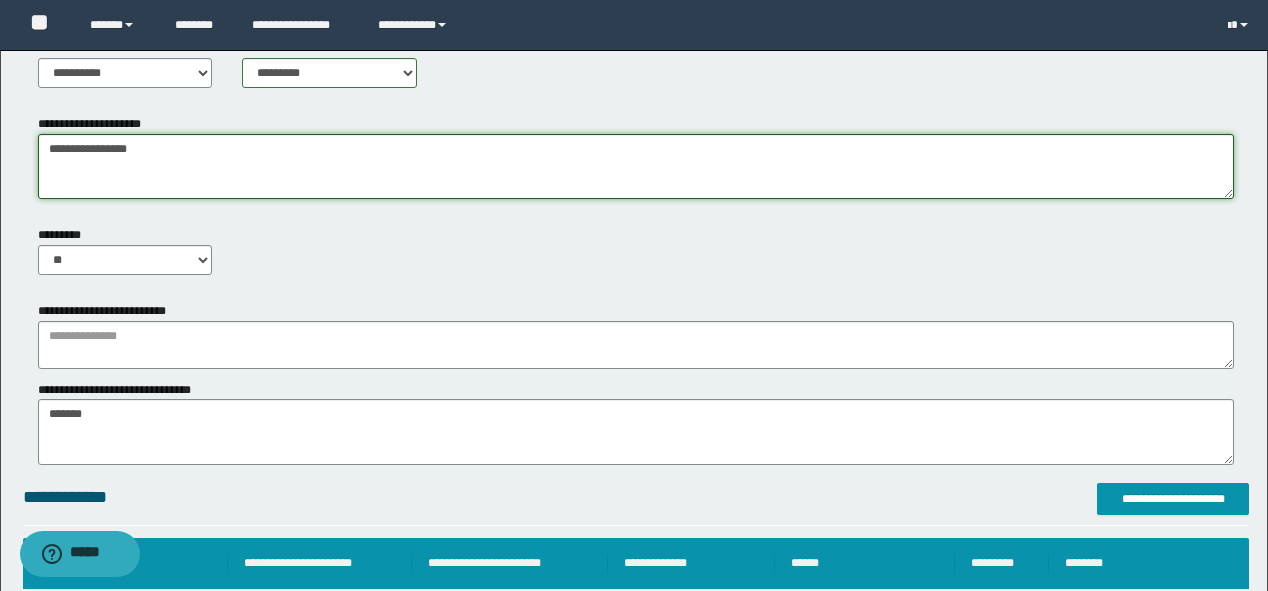 type on "**********" 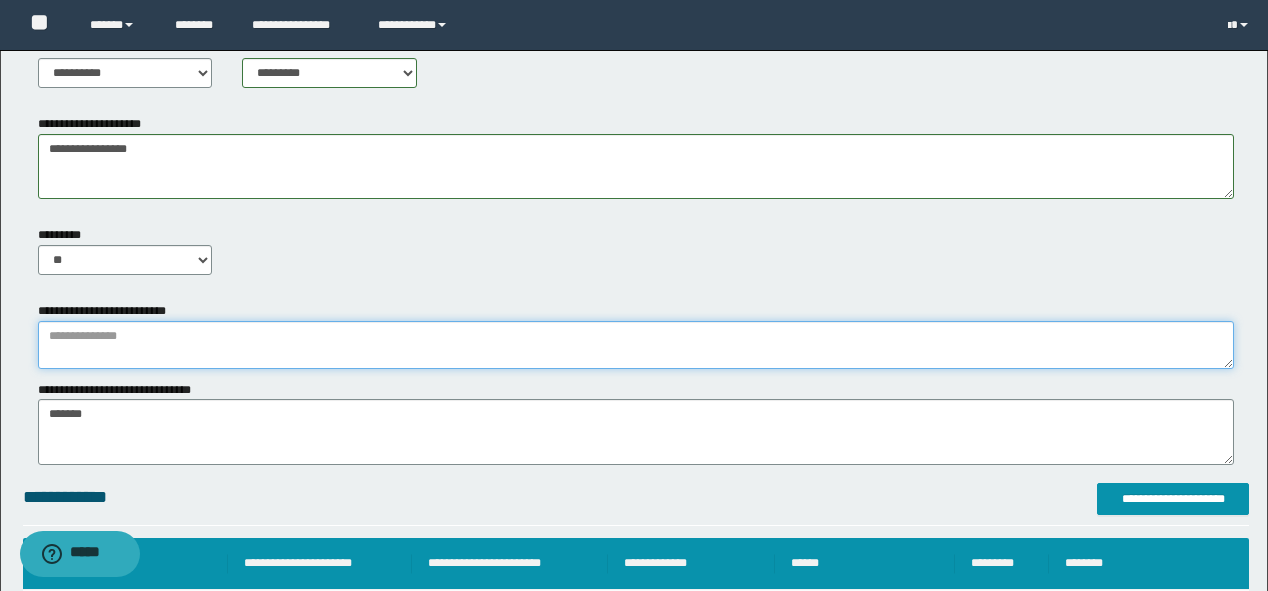 click at bounding box center [636, 345] 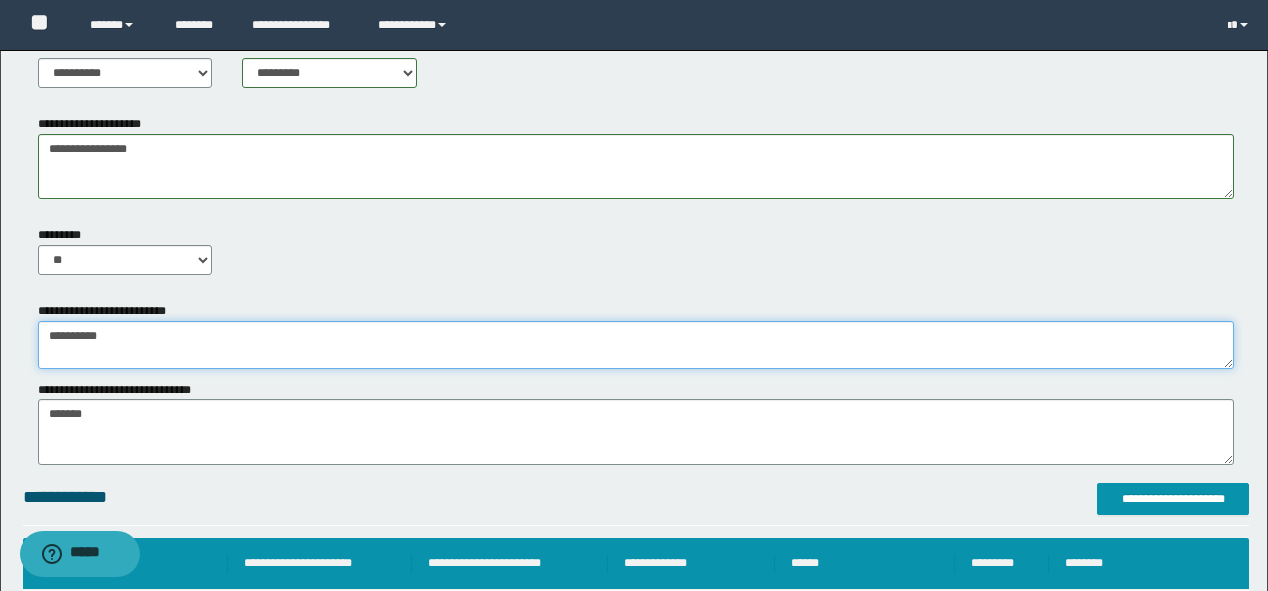 type on "*********" 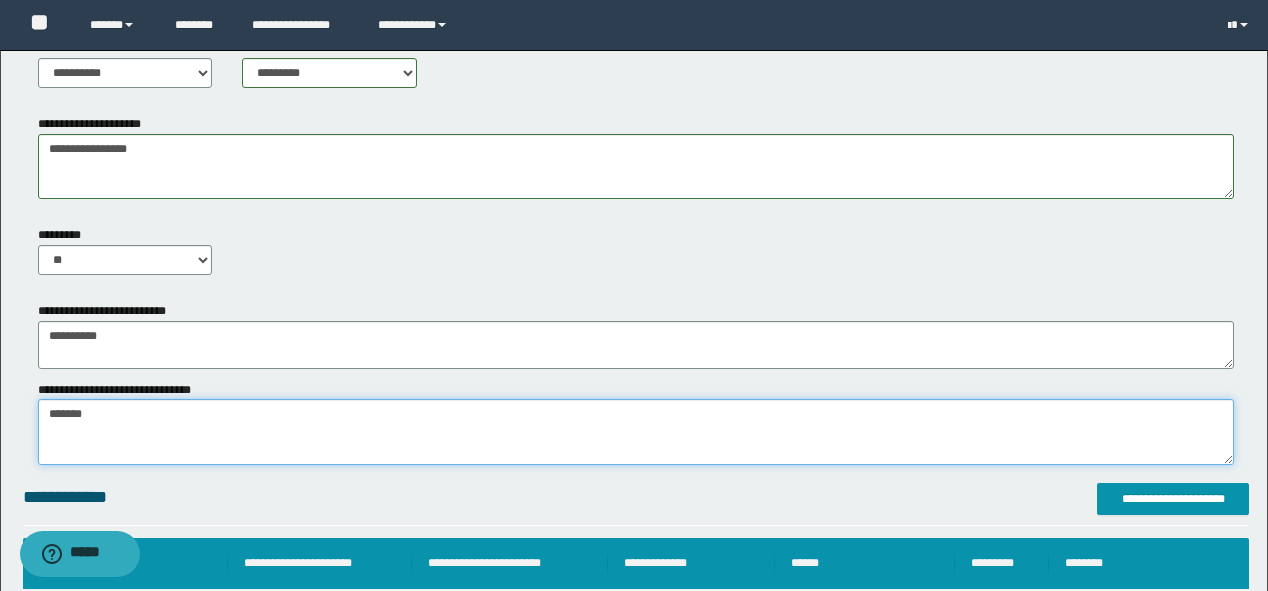 click on "*******" at bounding box center [636, 432] 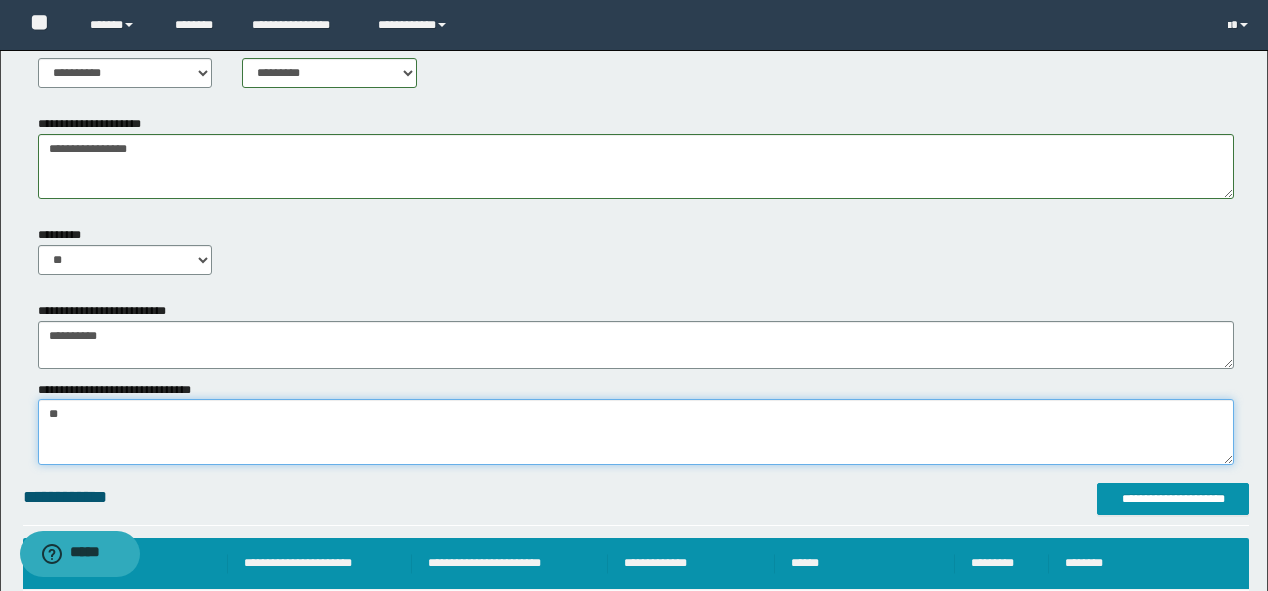 type on "*" 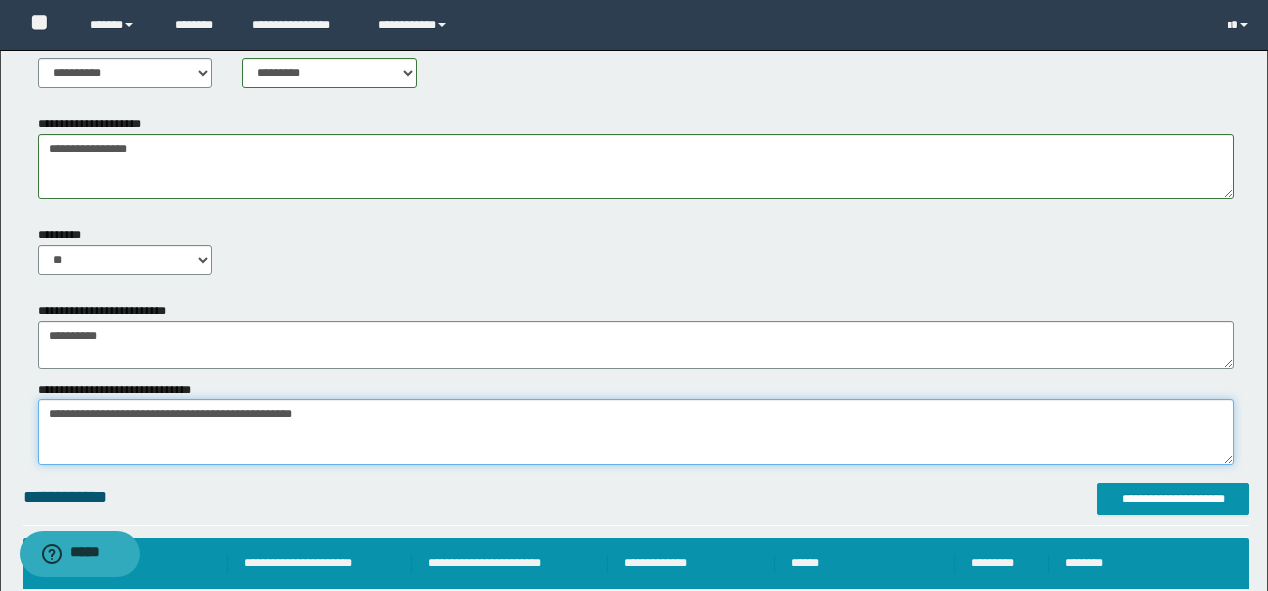 drag, startPoint x: 185, startPoint y: 415, endPoint x: 122, endPoint y: 420, distance: 63.1981 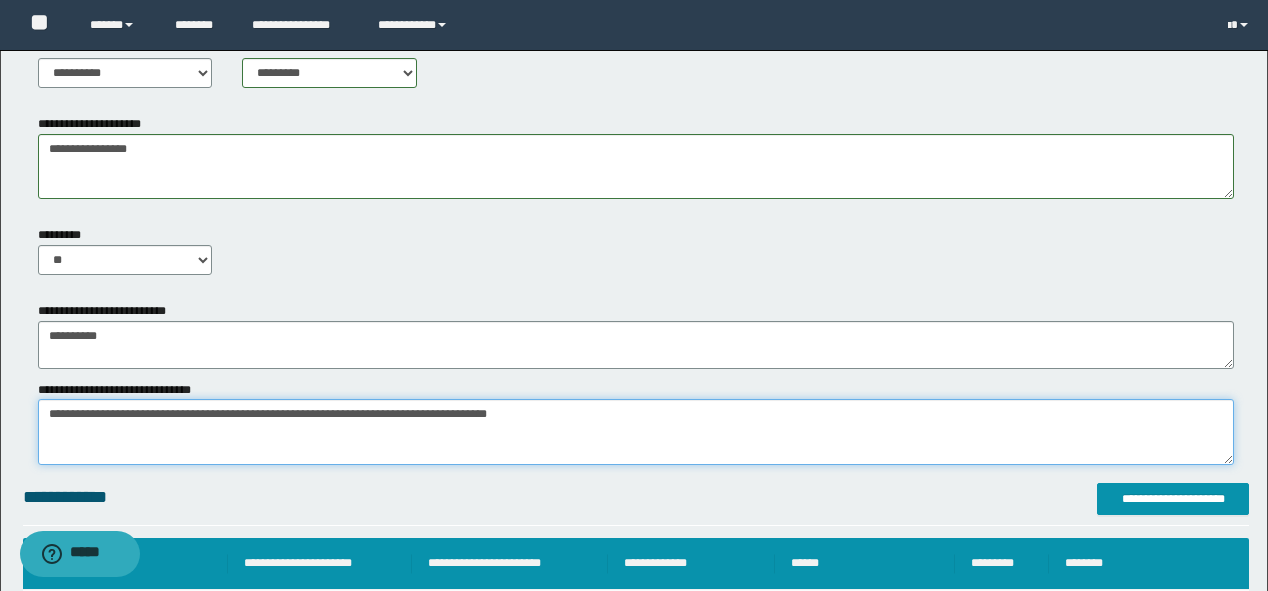 click on "*******" at bounding box center (636, 432) 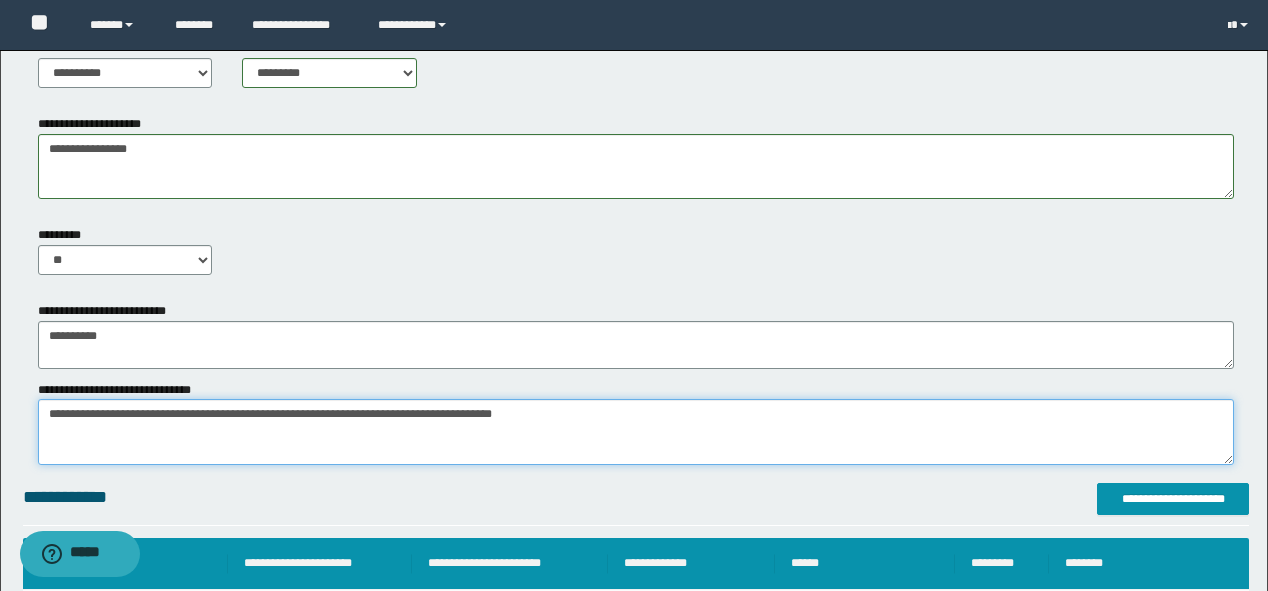 drag, startPoint x: 501, startPoint y: 414, endPoint x: 446, endPoint y: 428, distance: 56.753853 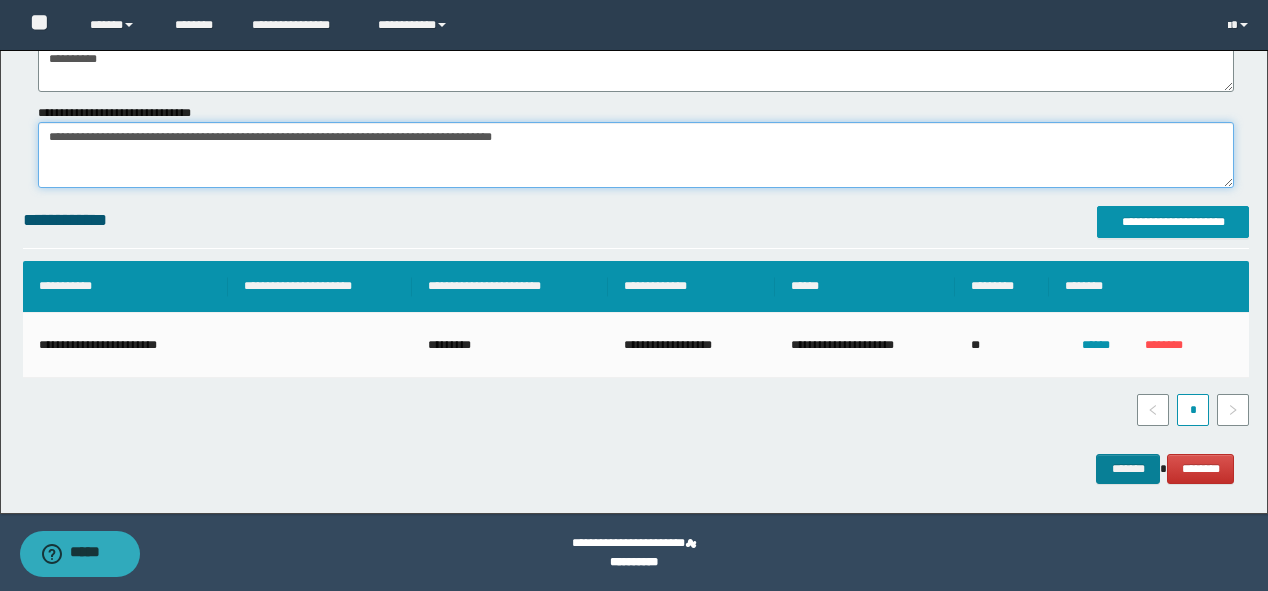type on "**********" 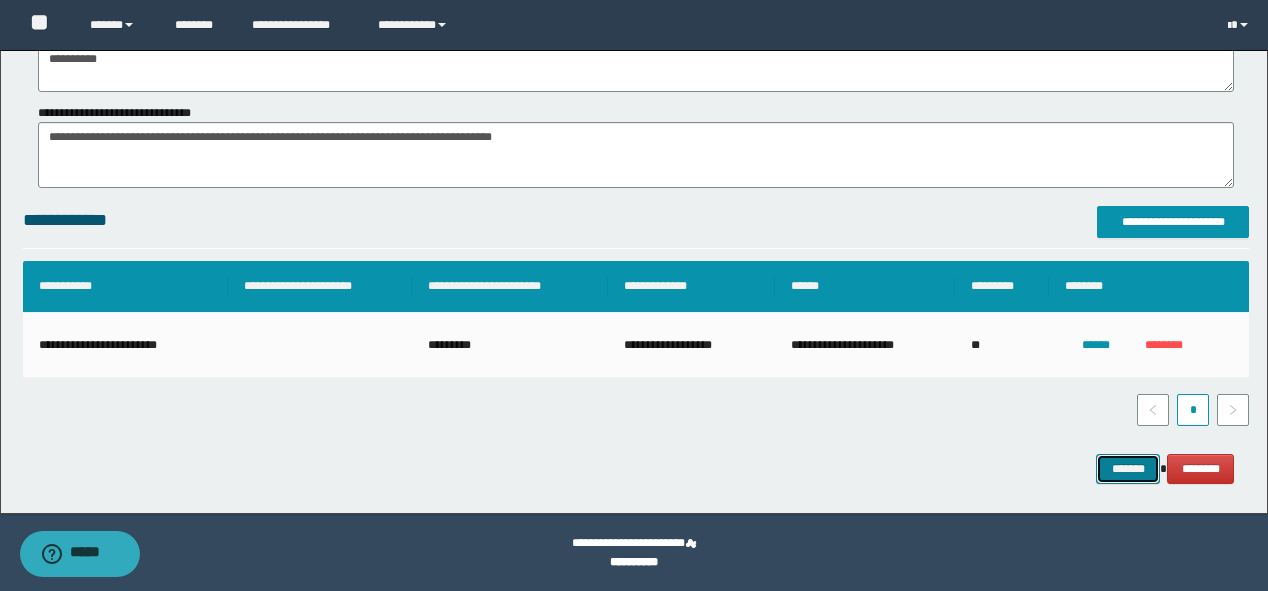 click on "*******" at bounding box center (1128, 469) 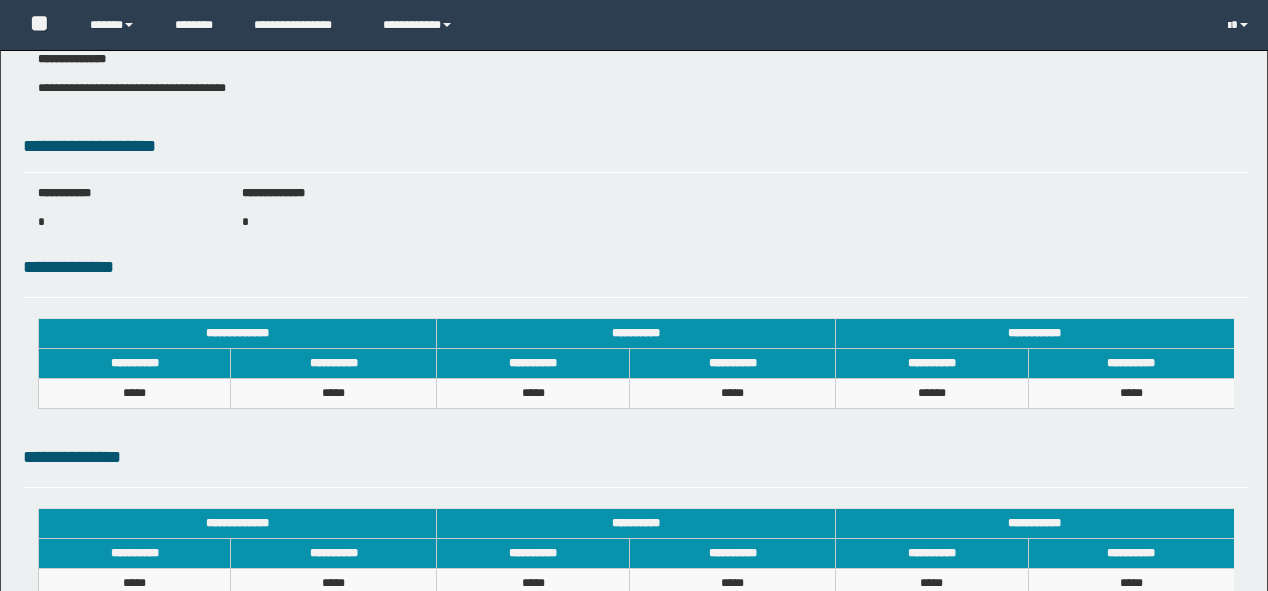 scroll, scrollTop: 941, scrollLeft: 0, axis: vertical 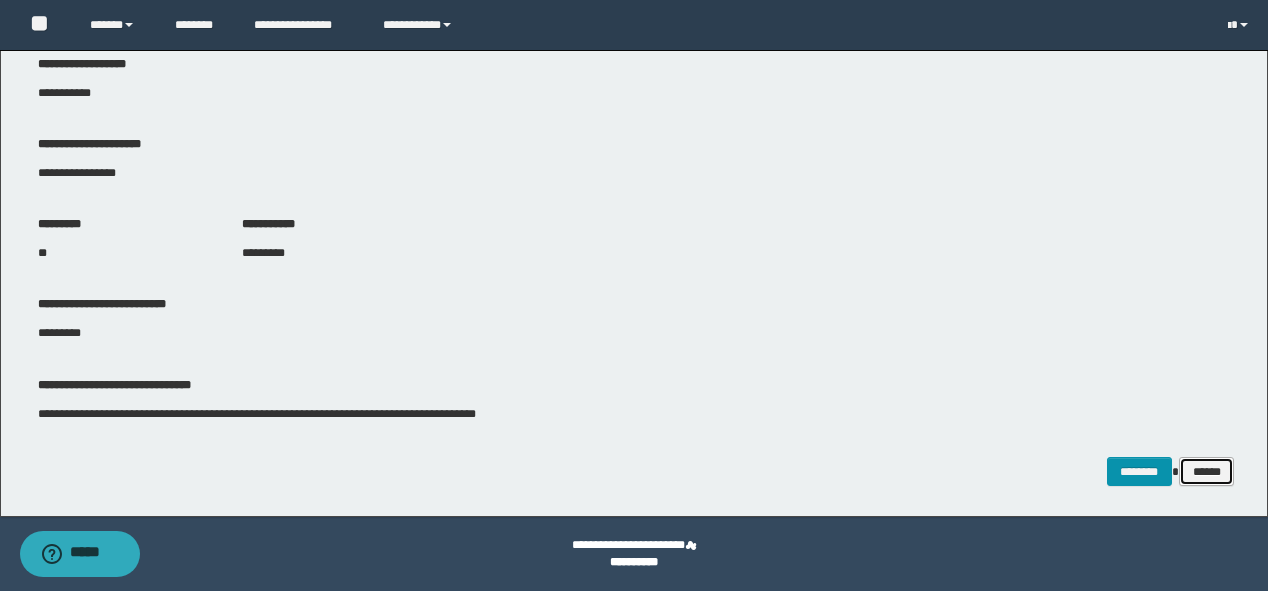 click on "******" at bounding box center [1207, 472] 